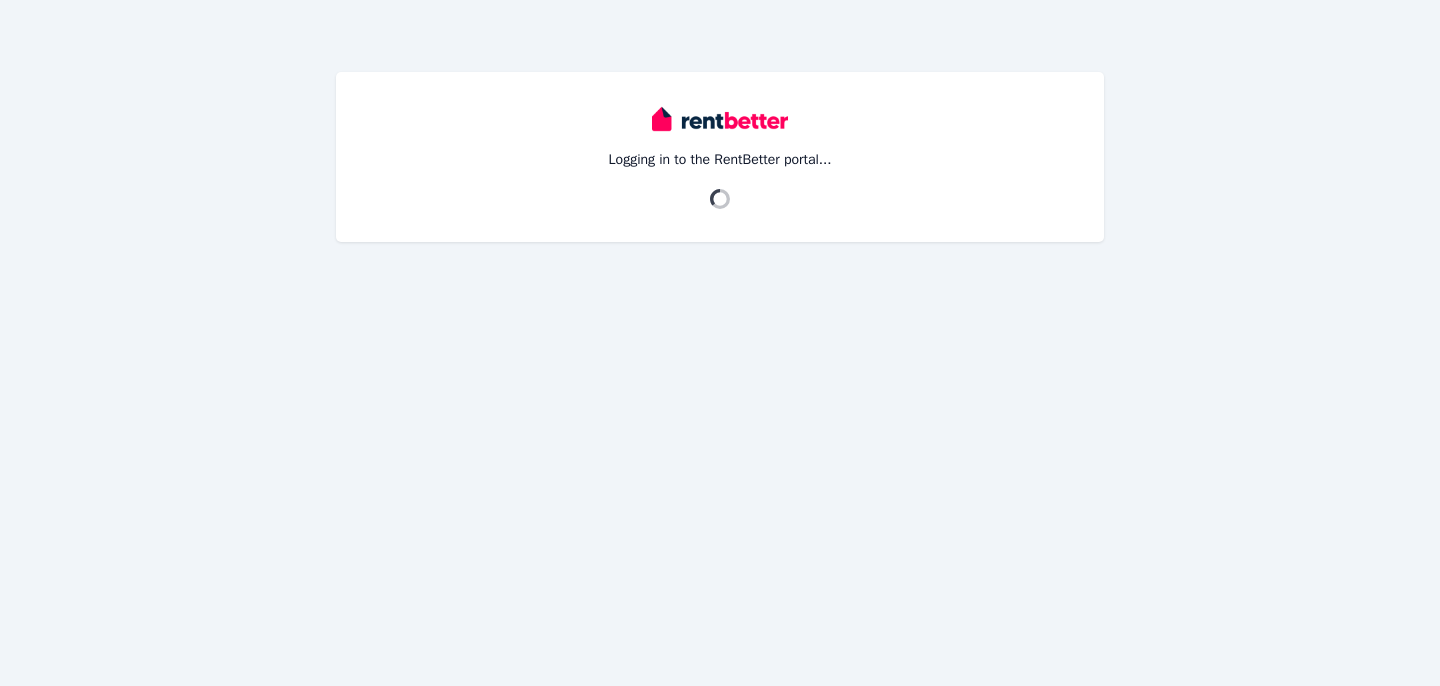 scroll, scrollTop: 0, scrollLeft: 0, axis: both 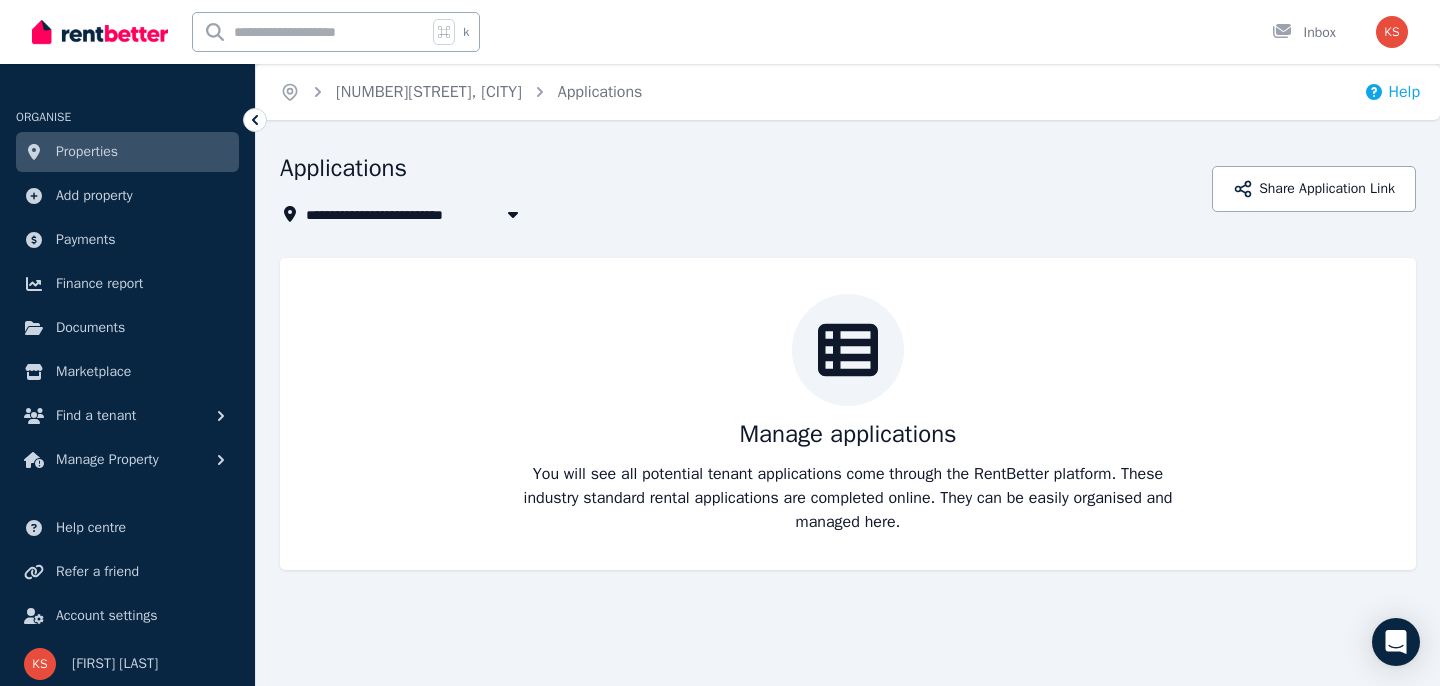 click on "Help" at bounding box center [1392, 92] 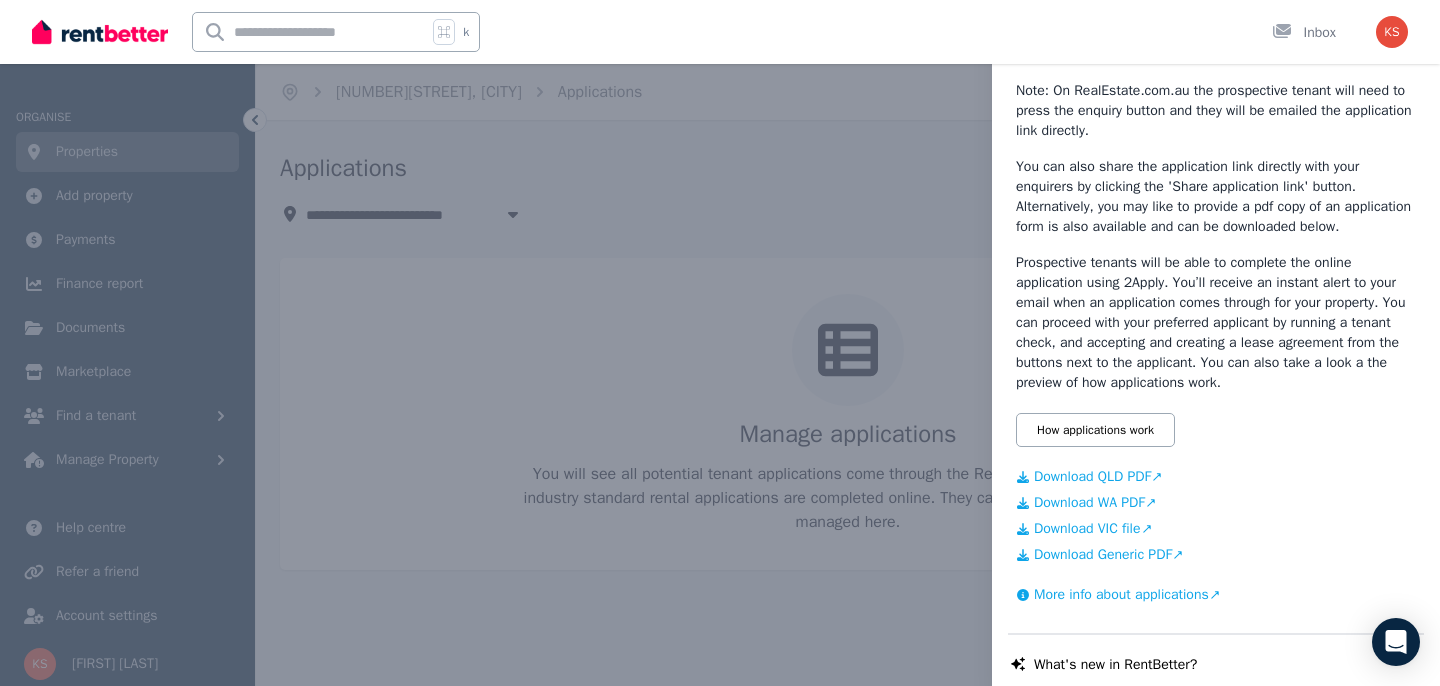 scroll, scrollTop: 444, scrollLeft: 0, axis: vertical 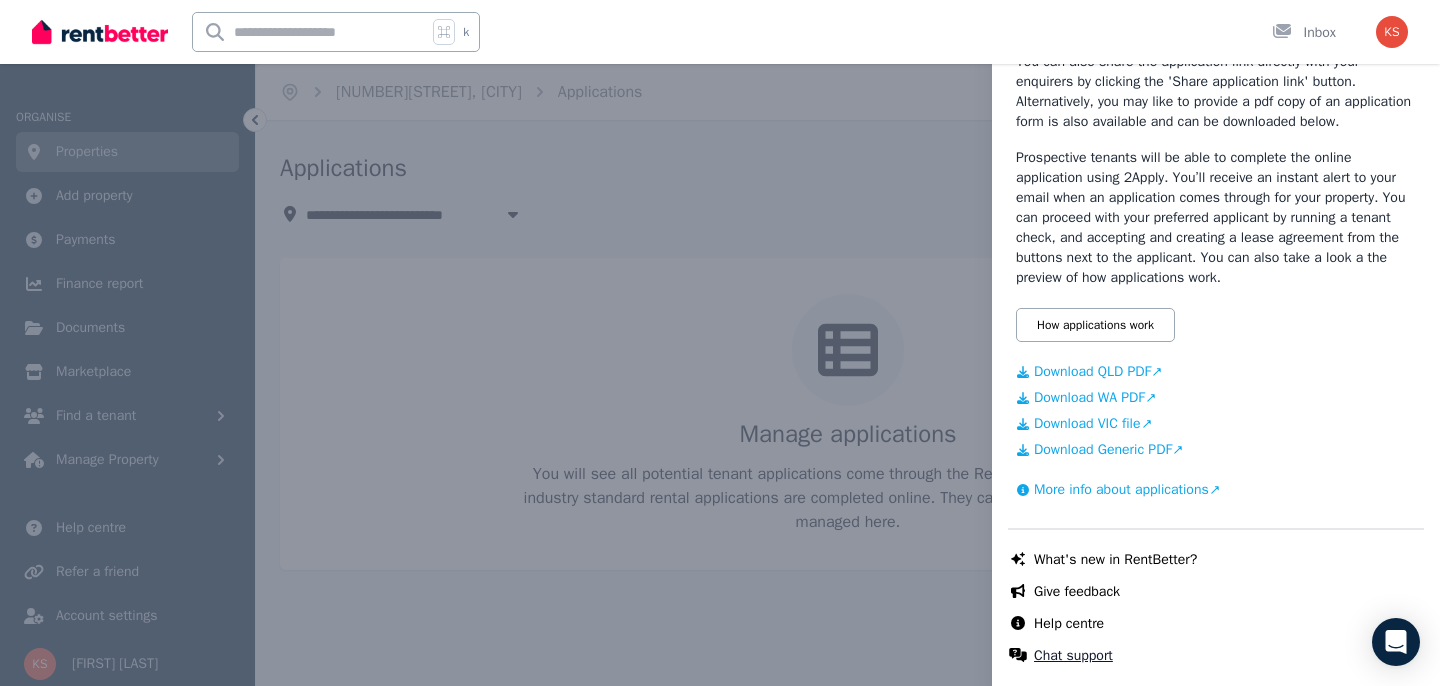 click on "Chat support" at bounding box center [1073, 656] 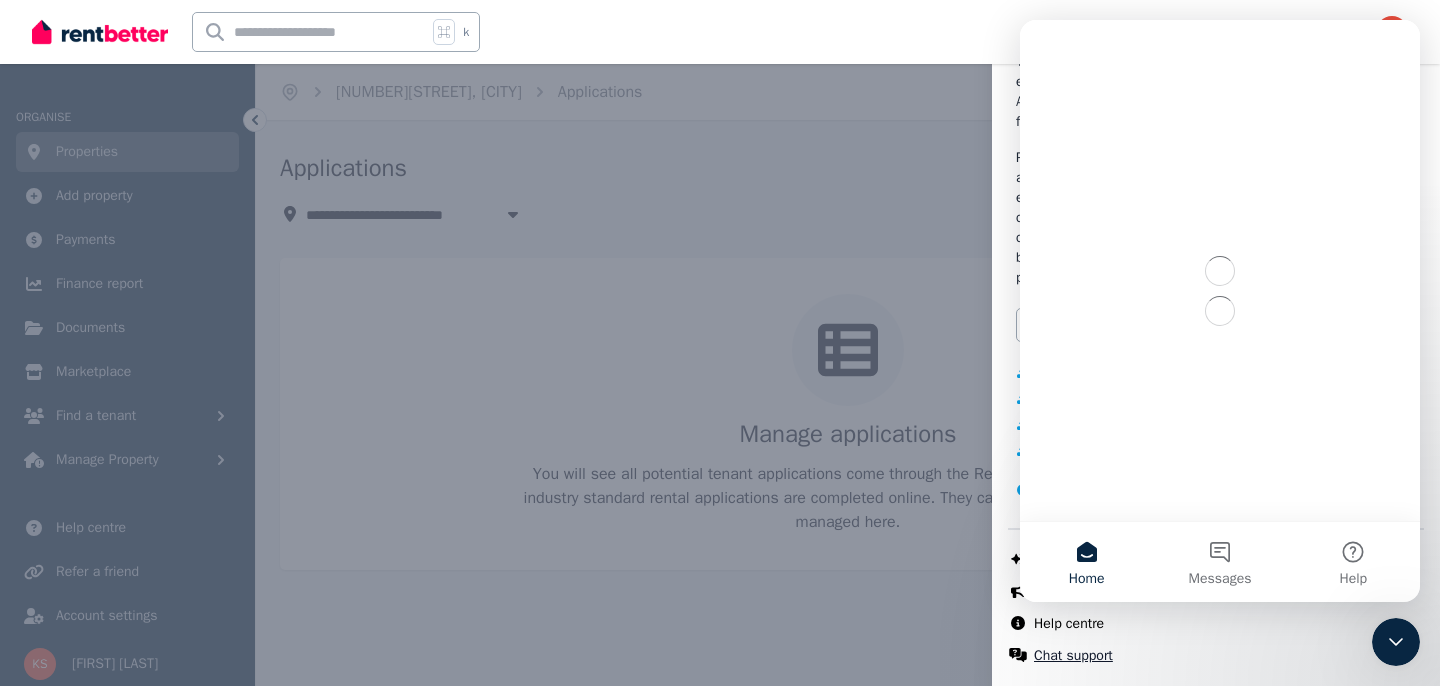 scroll, scrollTop: 0, scrollLeft: 0, axis: both 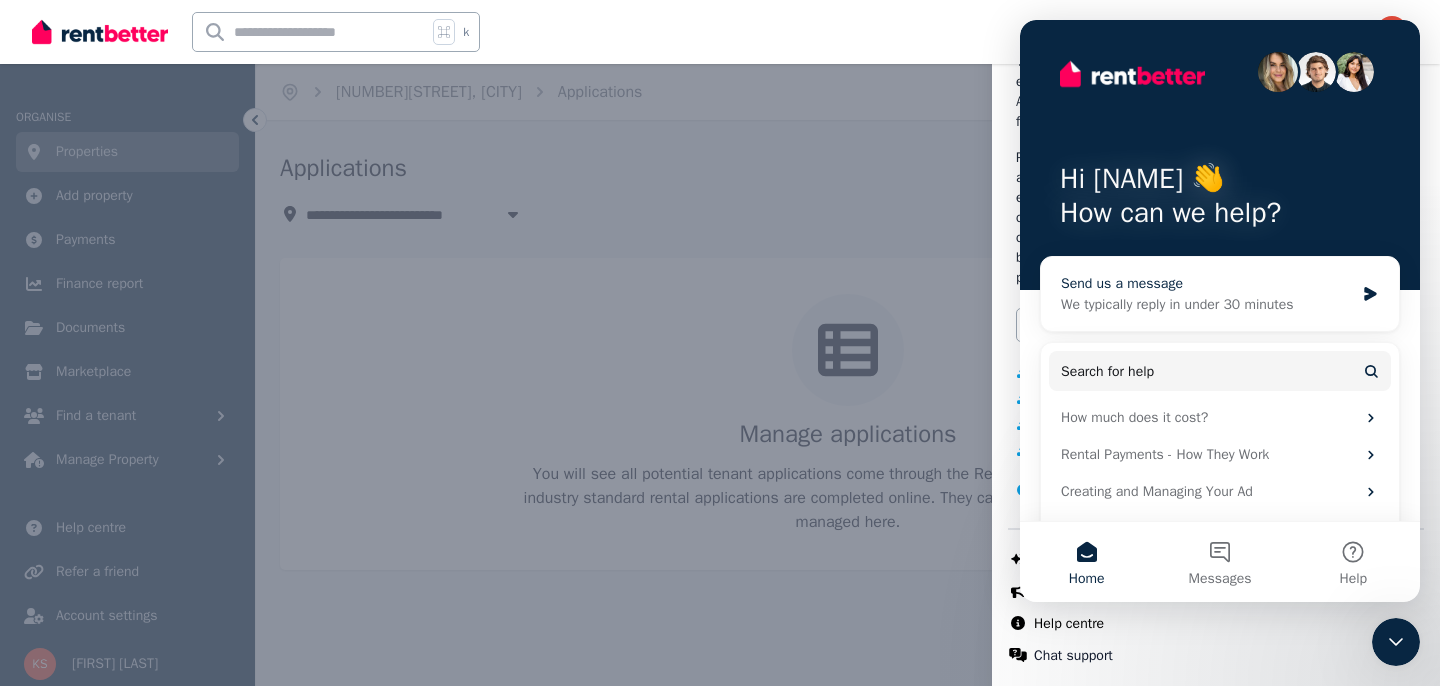 click on "Send us a message" at bounding box center (1207, 283) 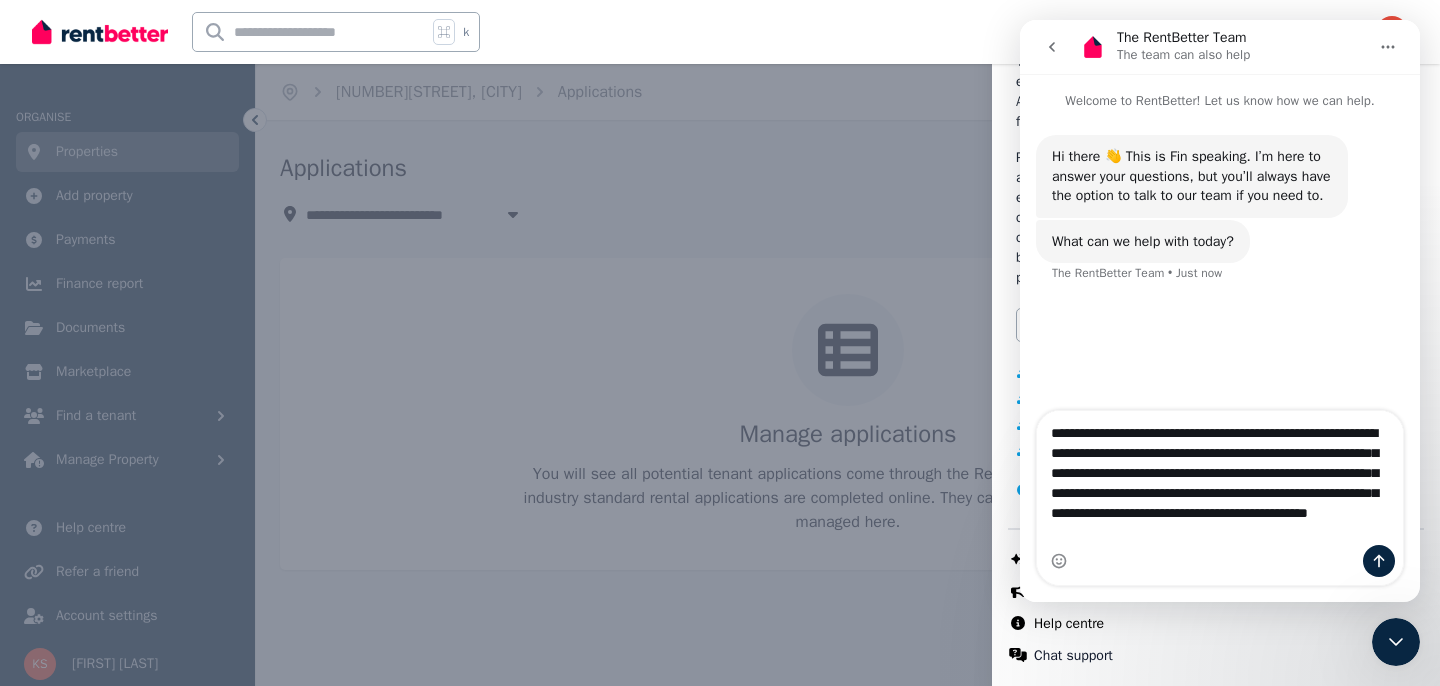 type on "**********" 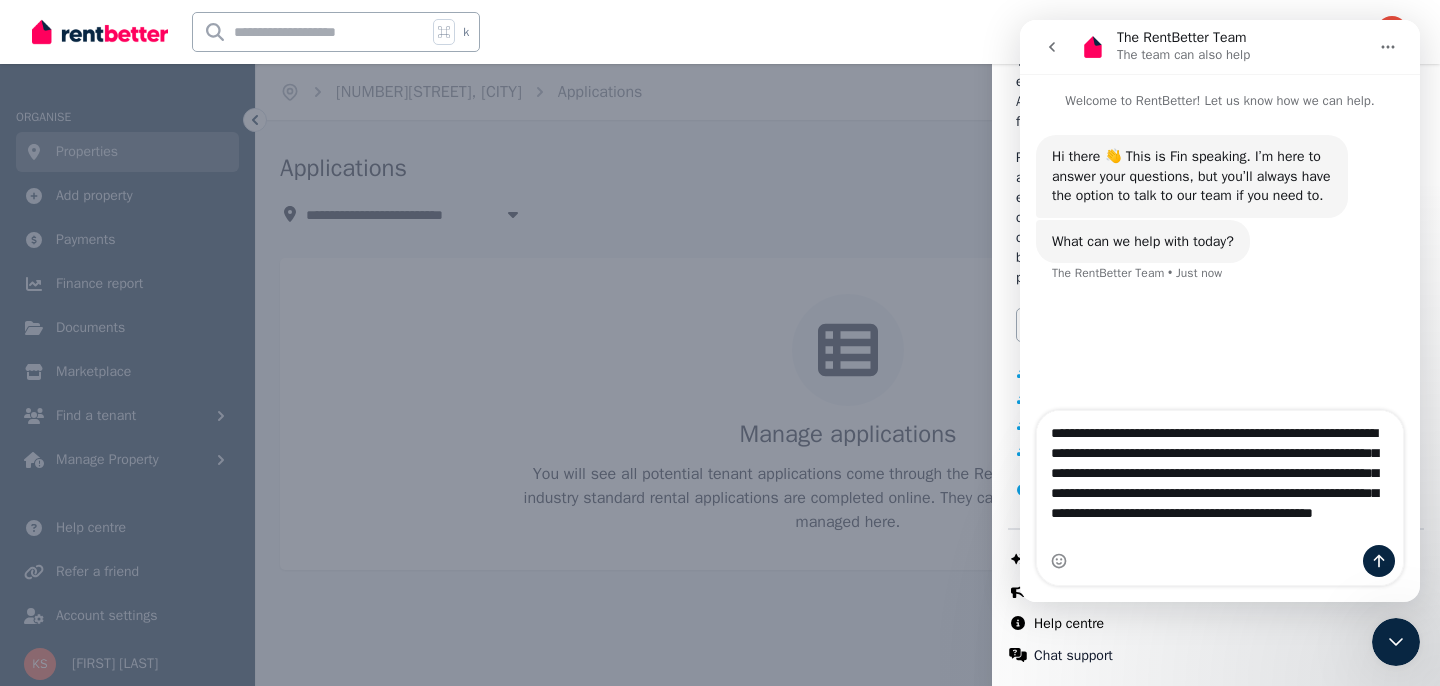 type 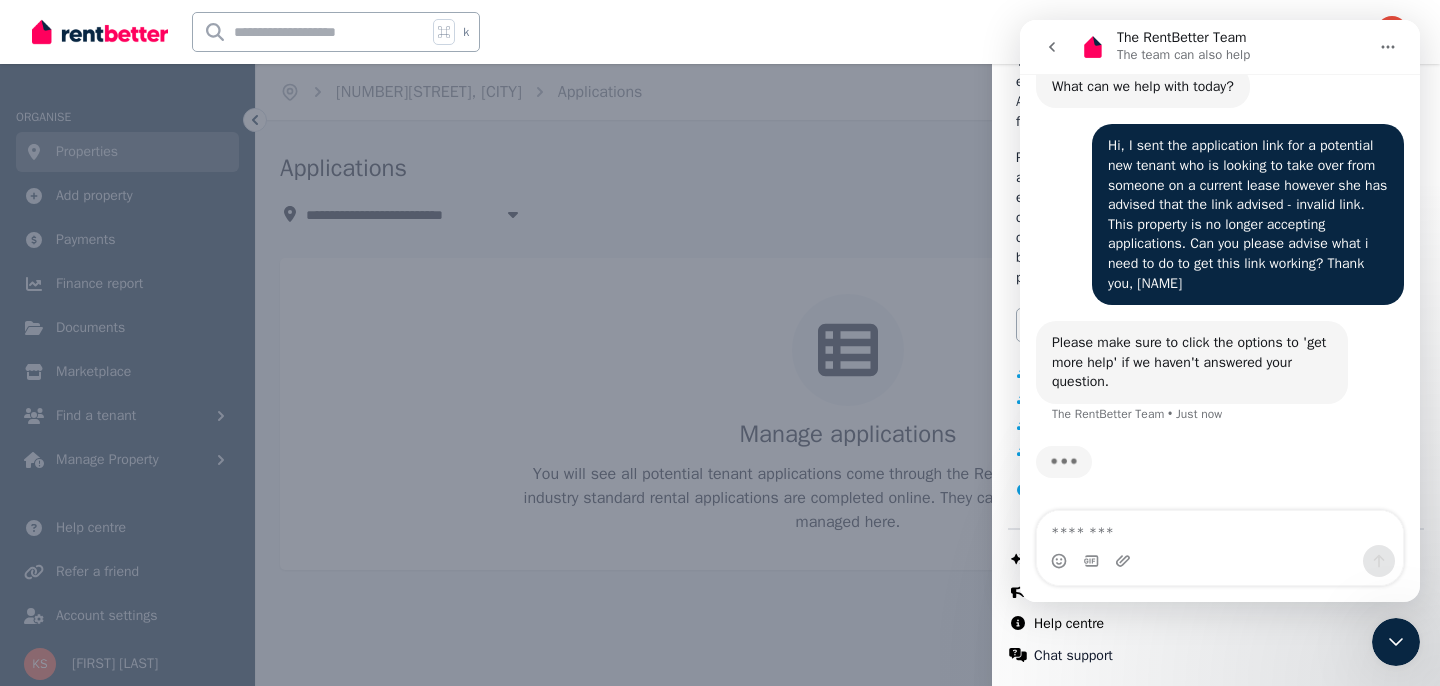 scroll, scrollTop: 174, scrollLeft: 0, axis: vertical 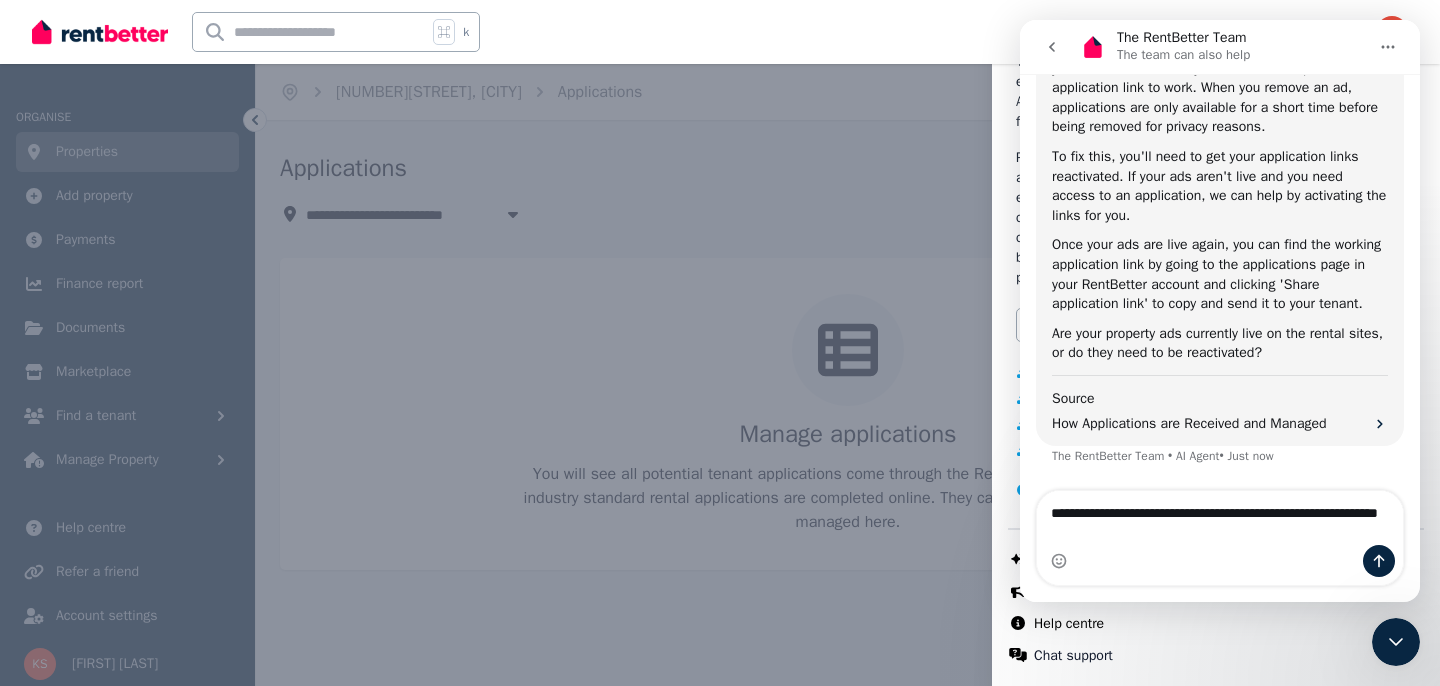 click on "**********" at bounding box center [1220, 518] 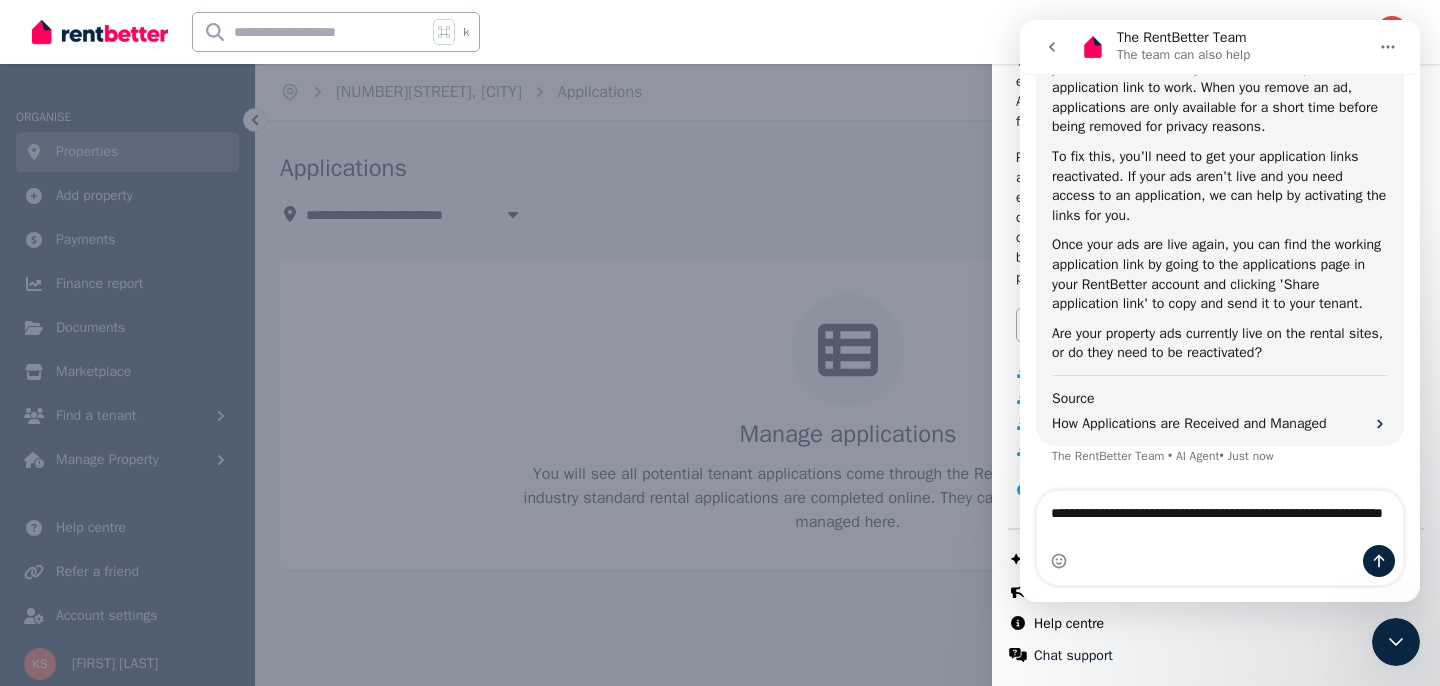 click on "**********" at bounding box center [1220, 518] 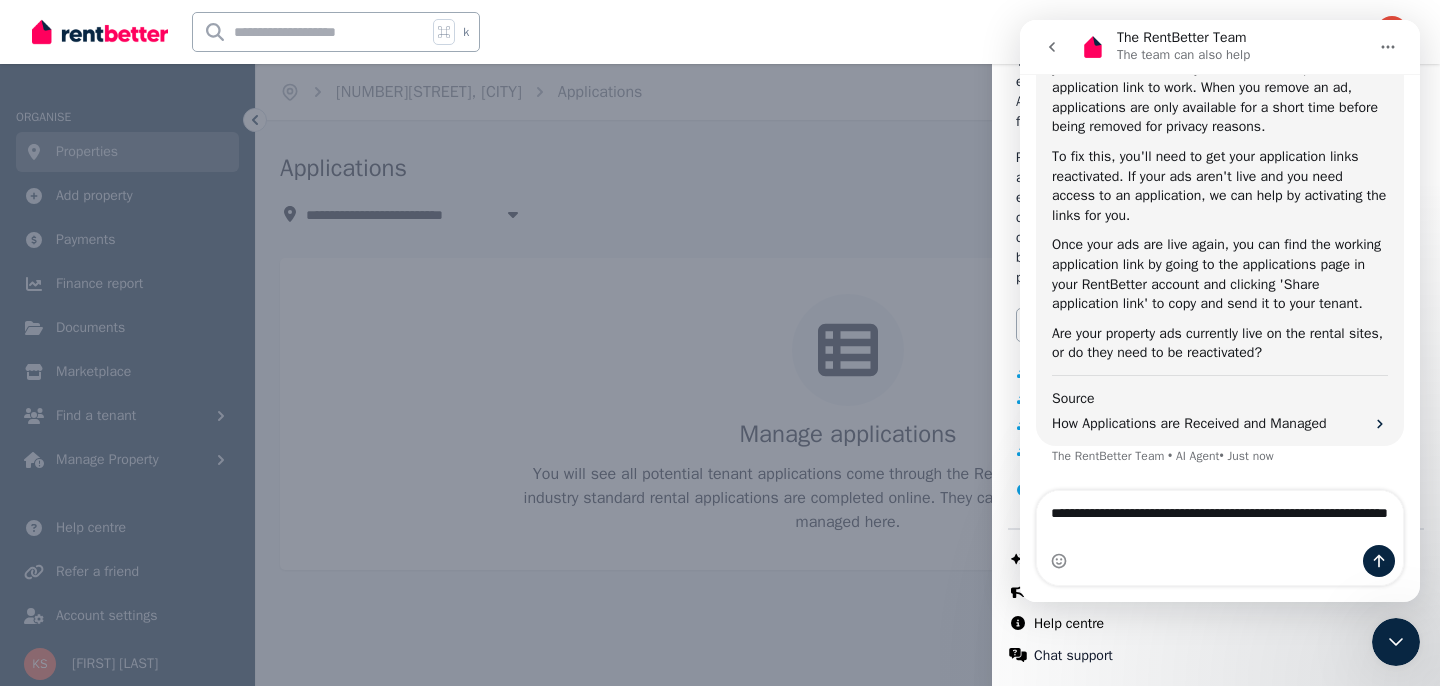 click on "**********" at bounding box center (1220, 518) 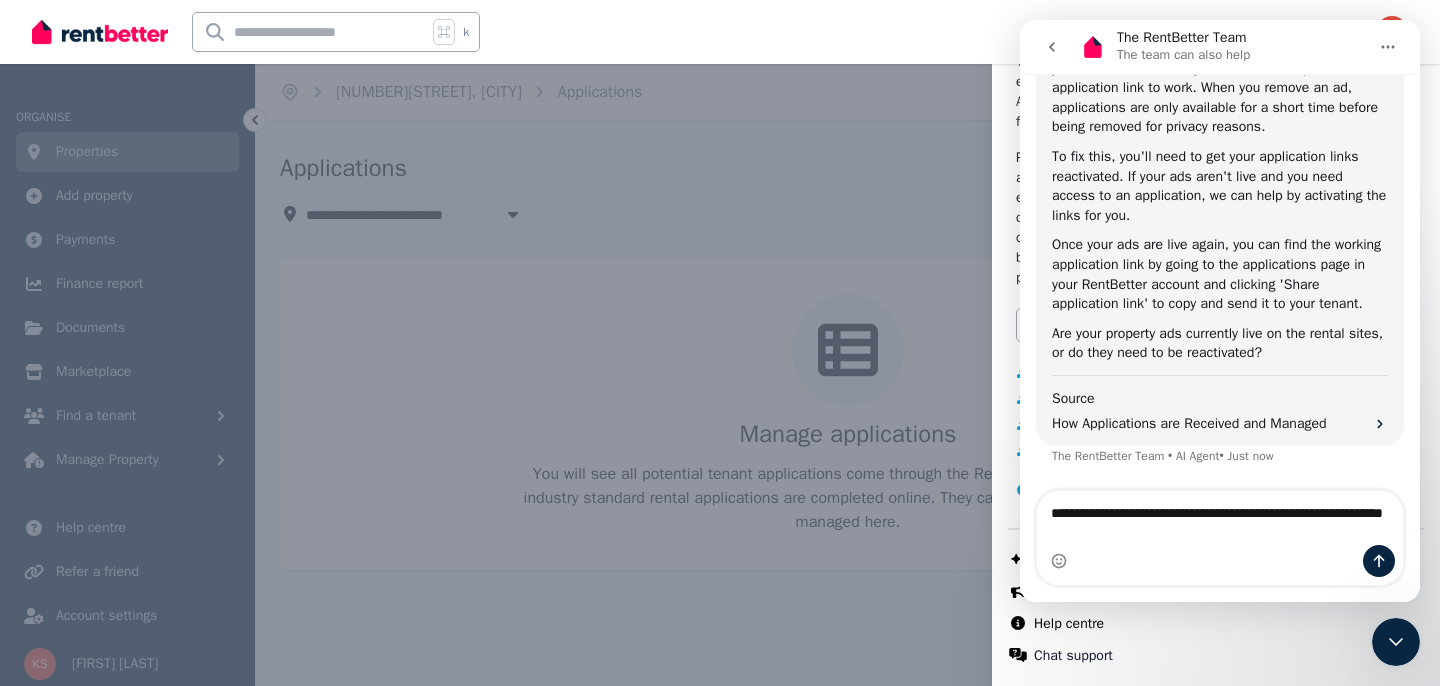 type on "**********" 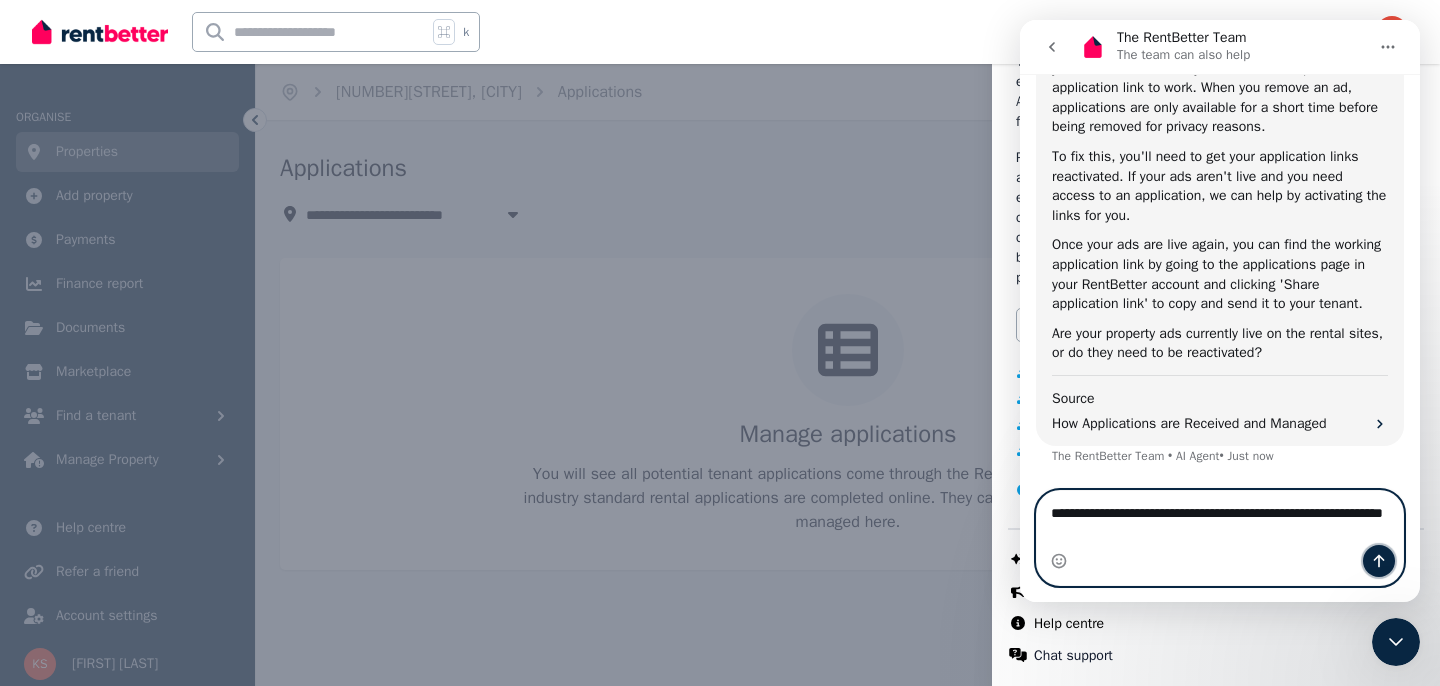 click at bounding box center (1379, 561) 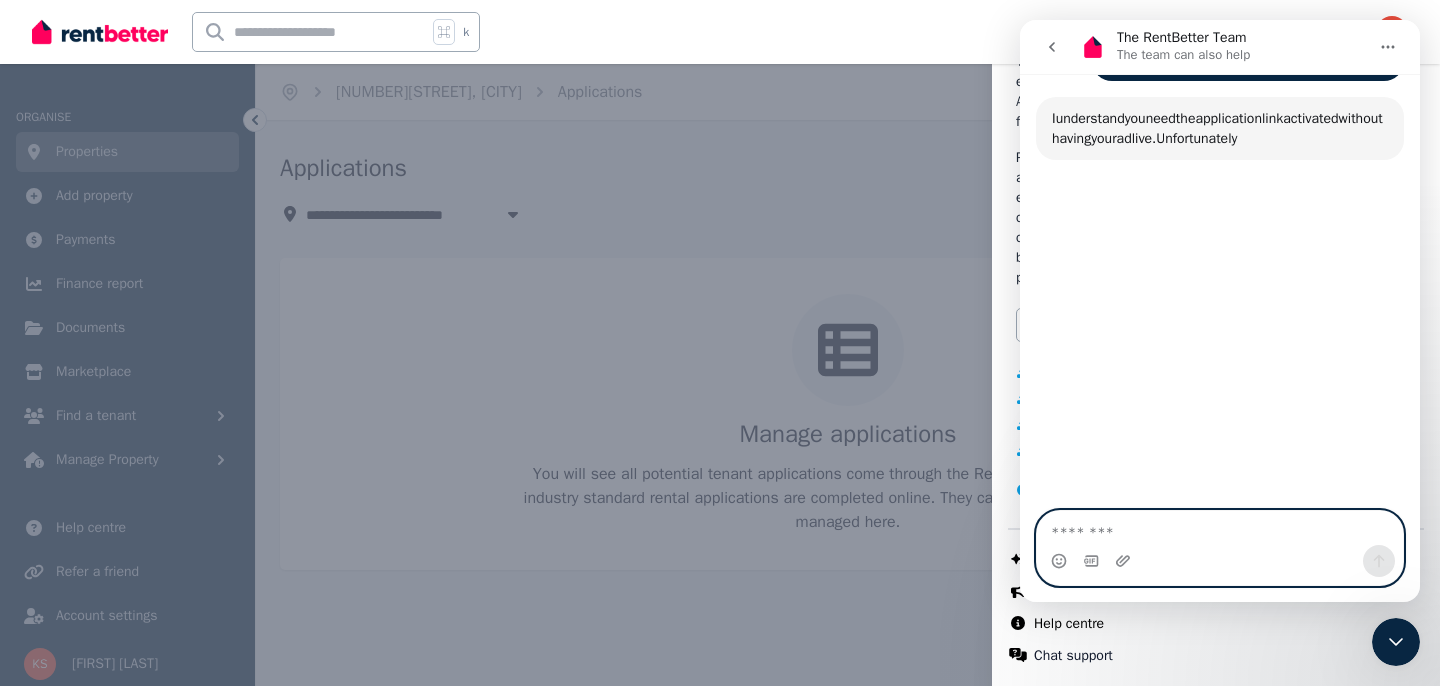 scroll, scrollTop: 1035, scrollLeft: 0, axis: vertical 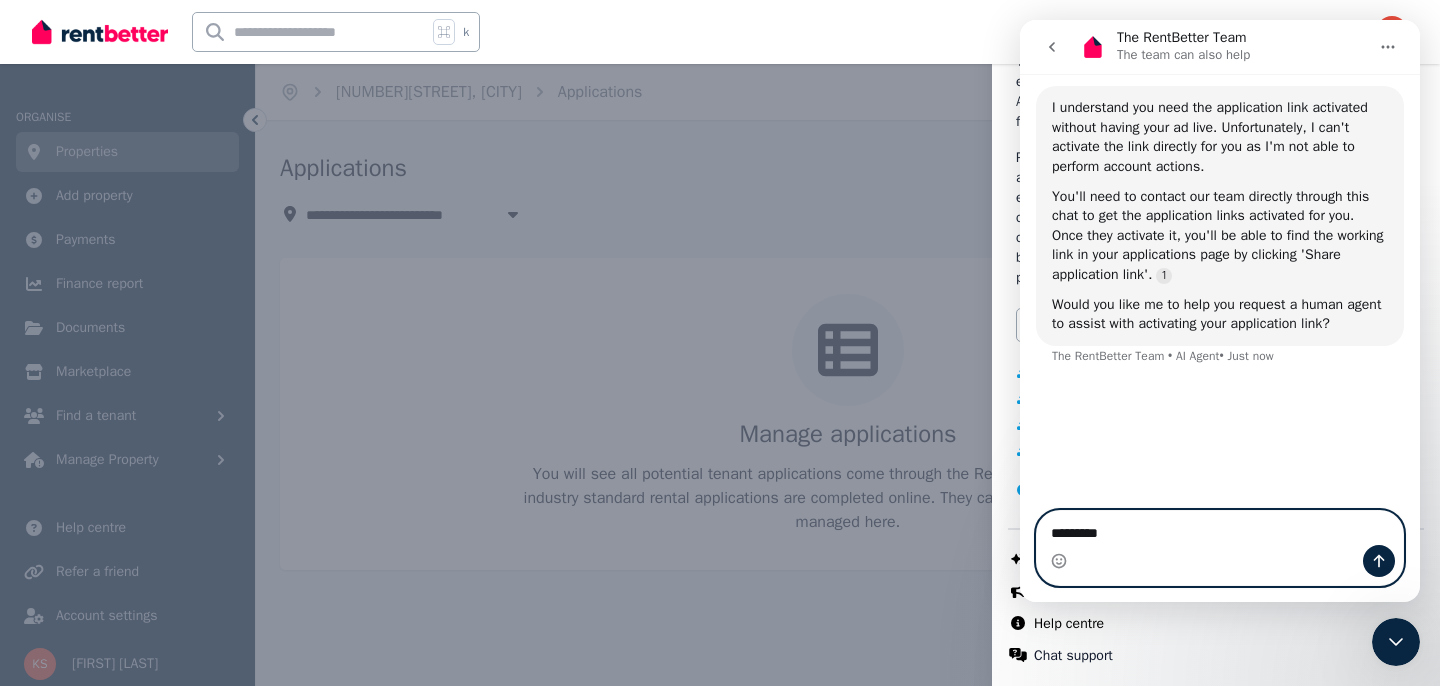 type on "**********" 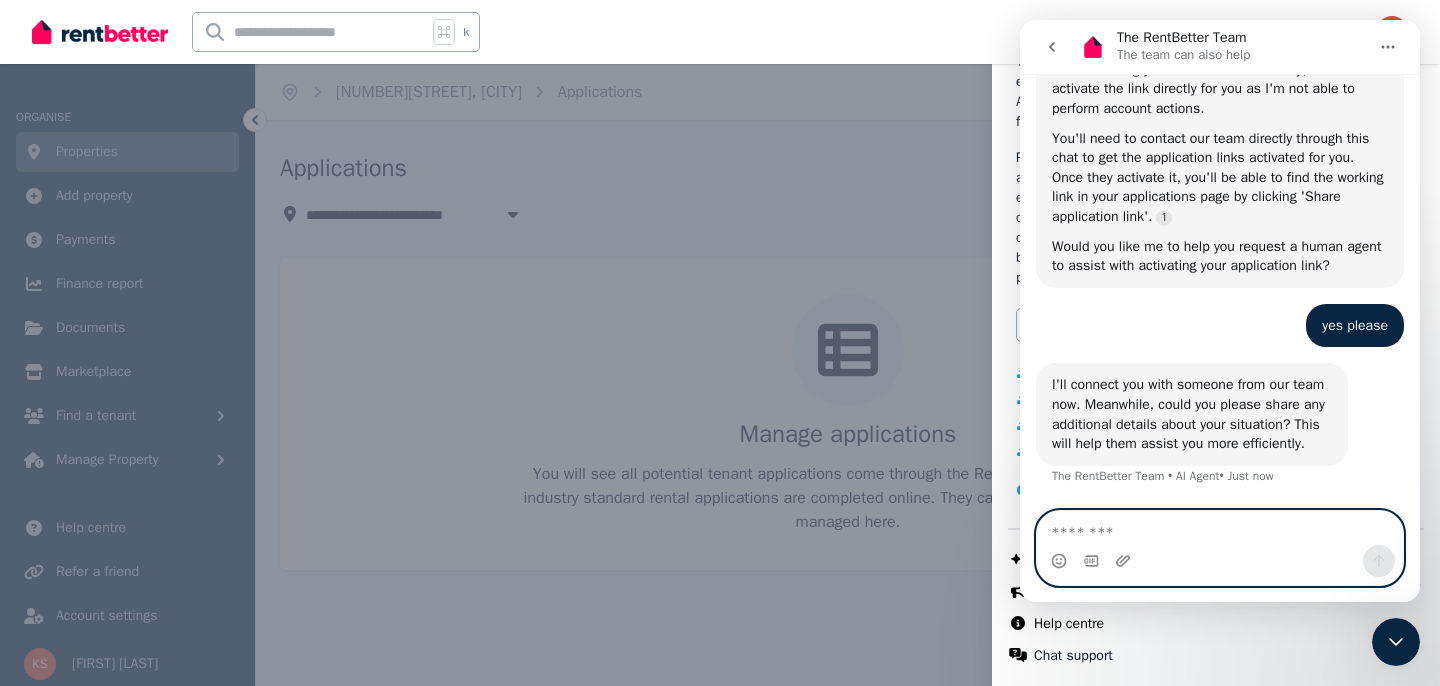 scroll, scrollTop: 1190, scrollLeft: 0, axis: vertical 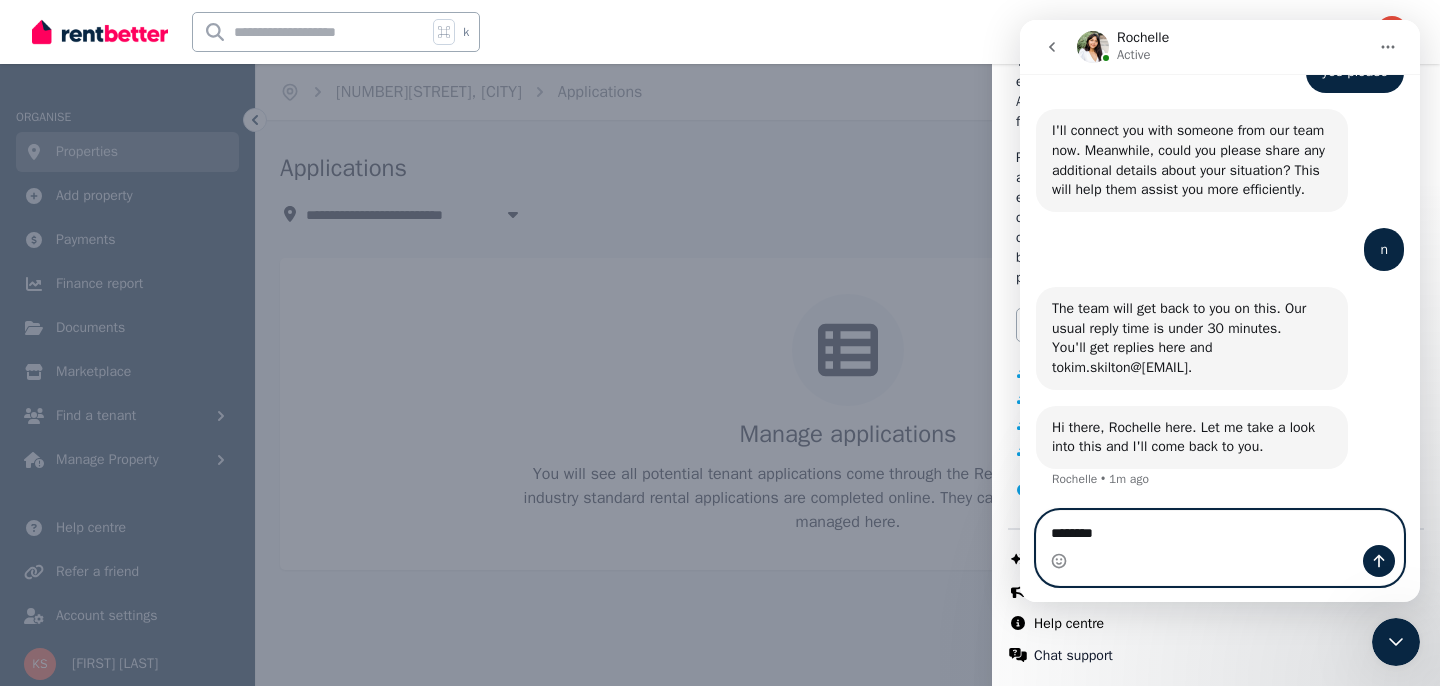 type on "*********" 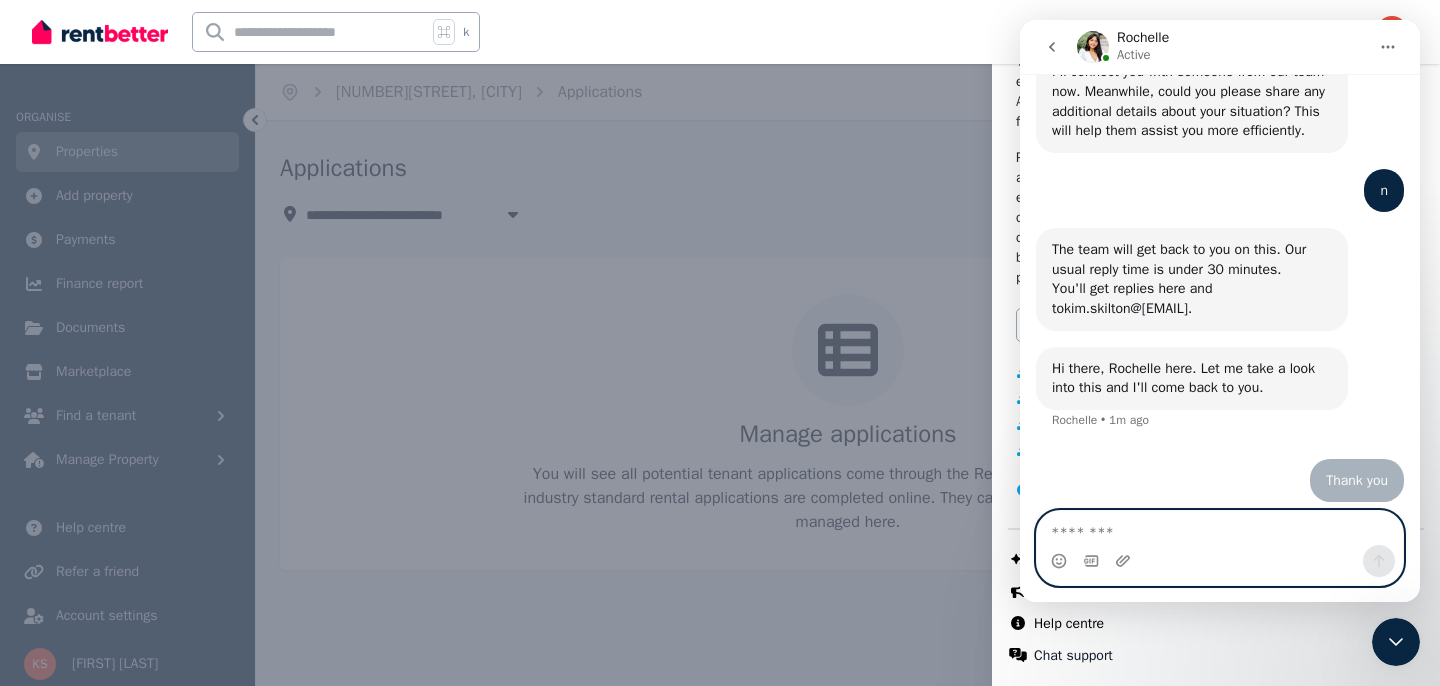 scroll, scrollTop: 1507, scrollLeft: 0, axis: vertical 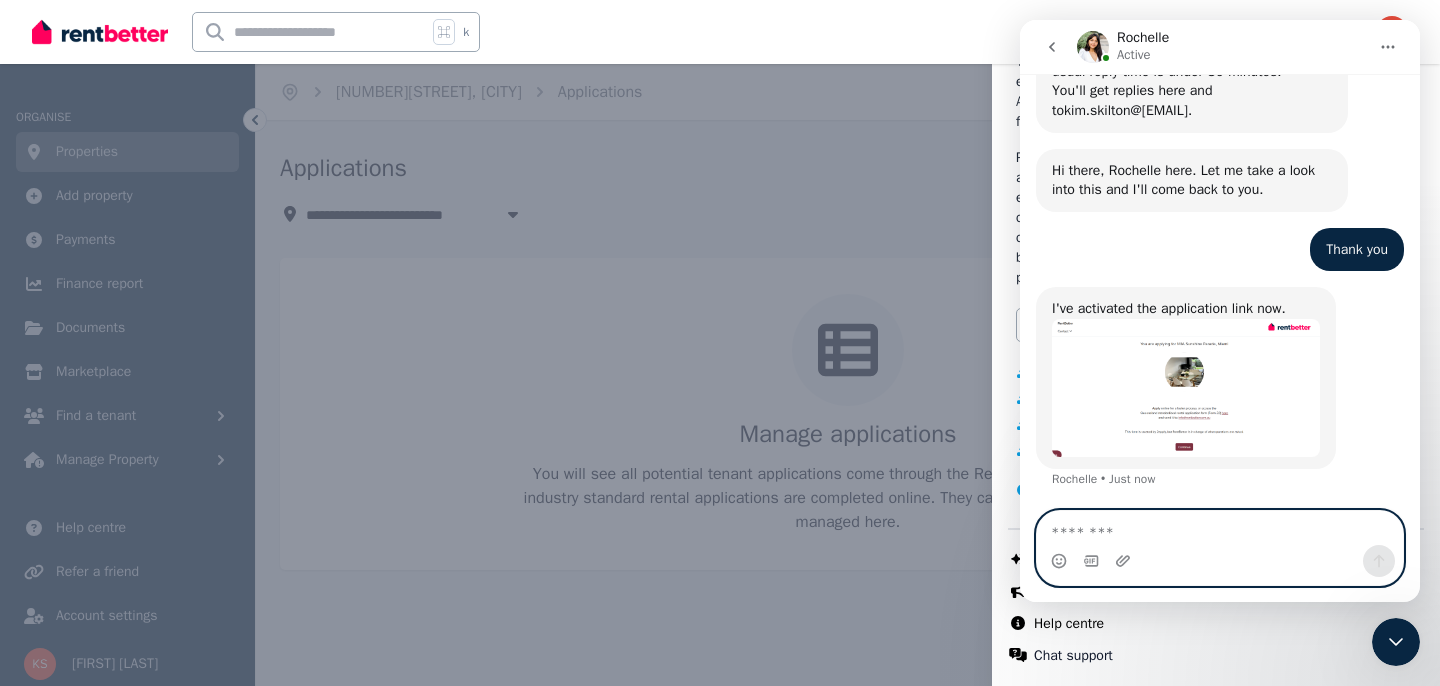 click at bounding box center (1220, 528) 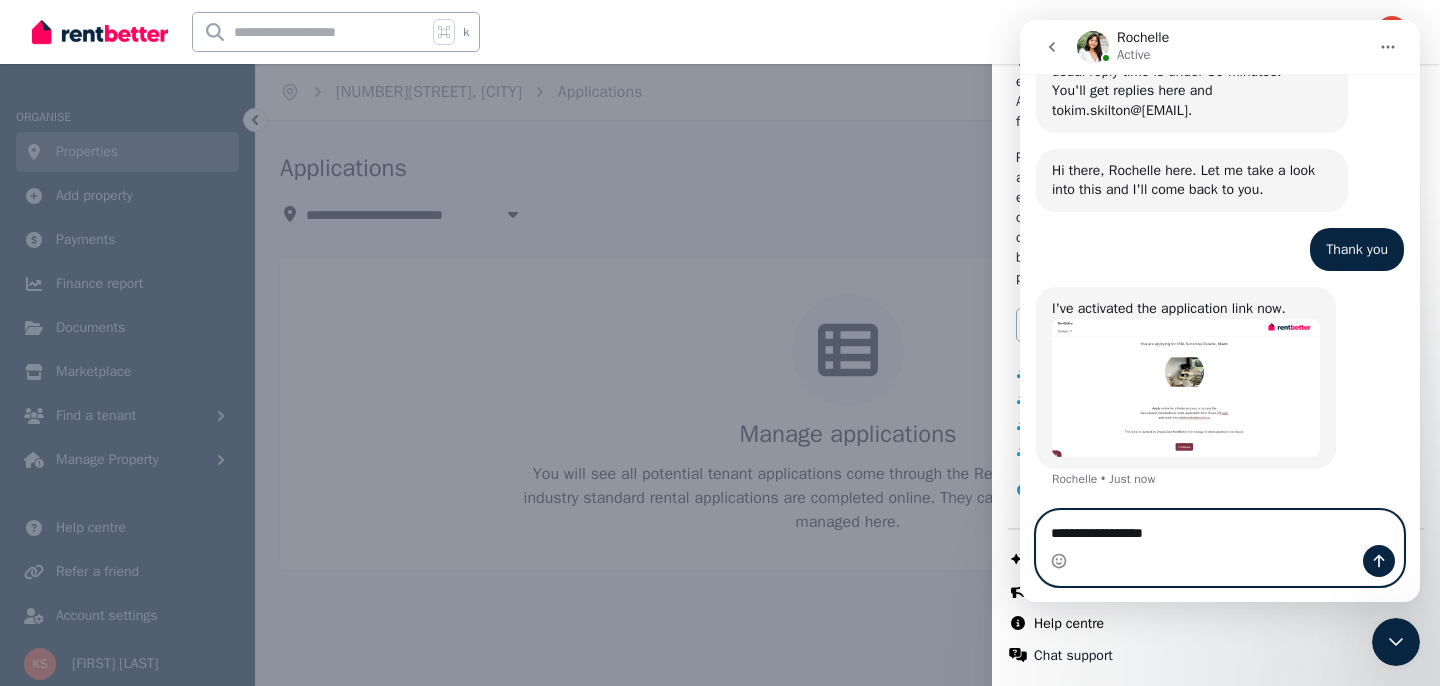 type on "**********" 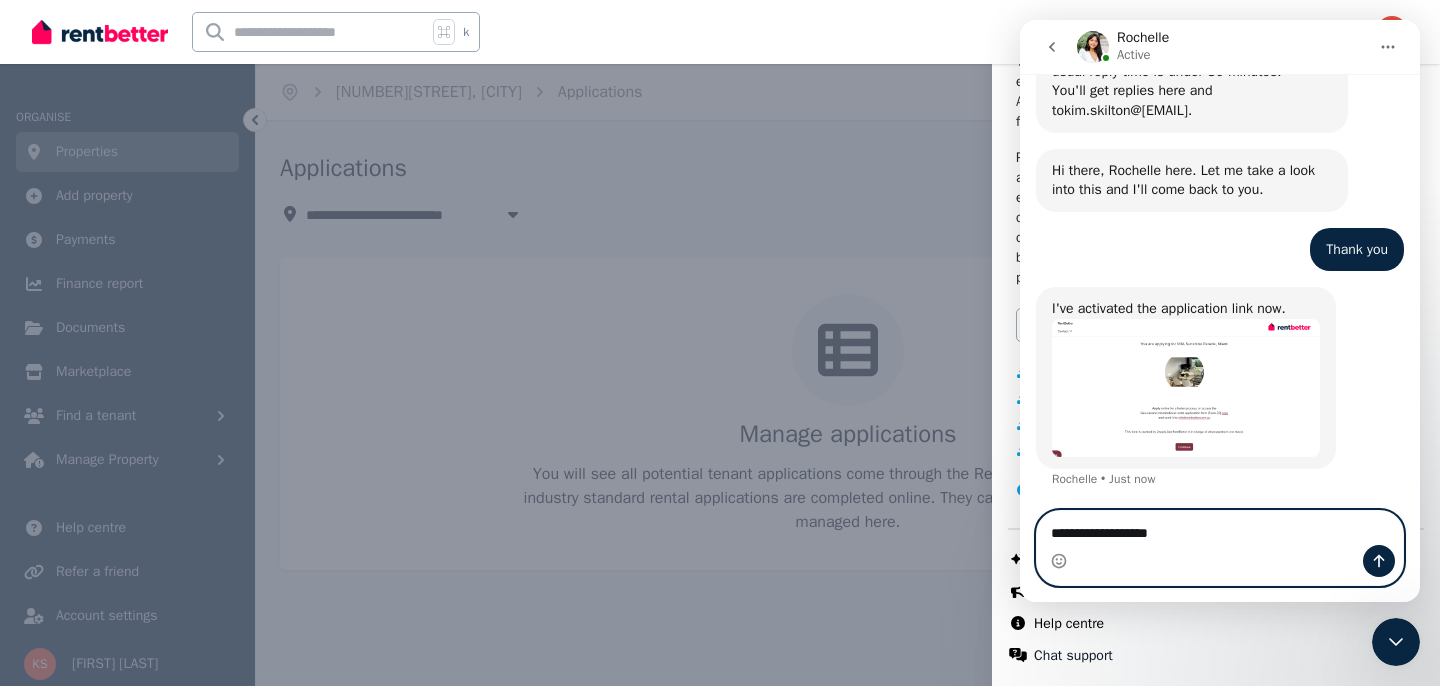 type 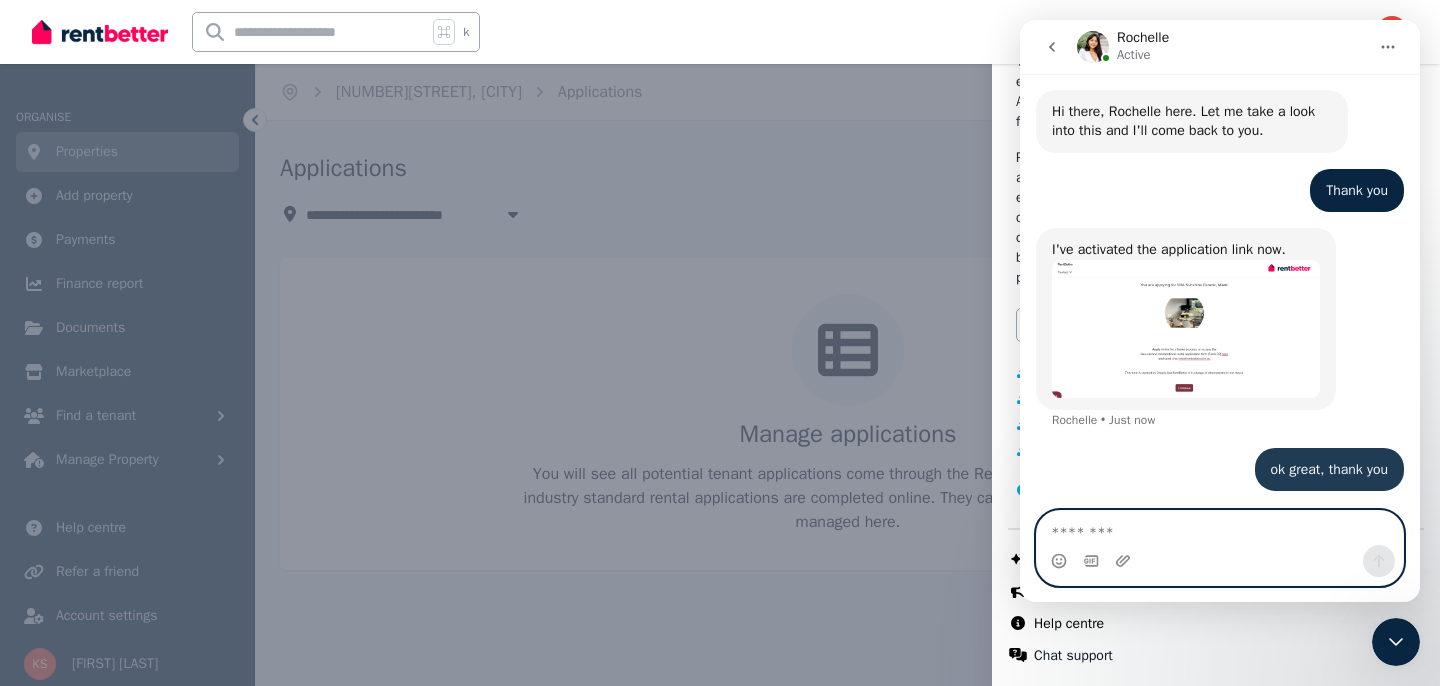 scroll, scrollTop: 1764, scrollLeft: 0, axis: vertical 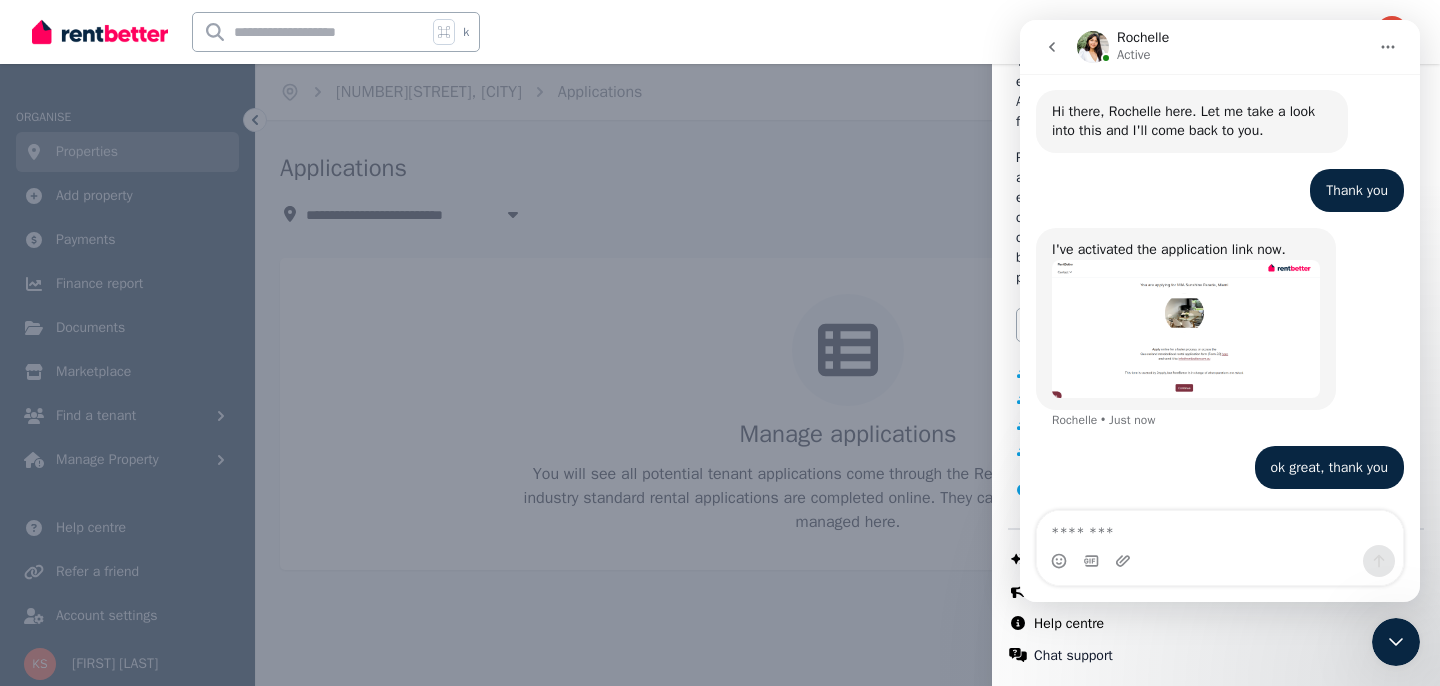 click at bounding box center [1186, 329] 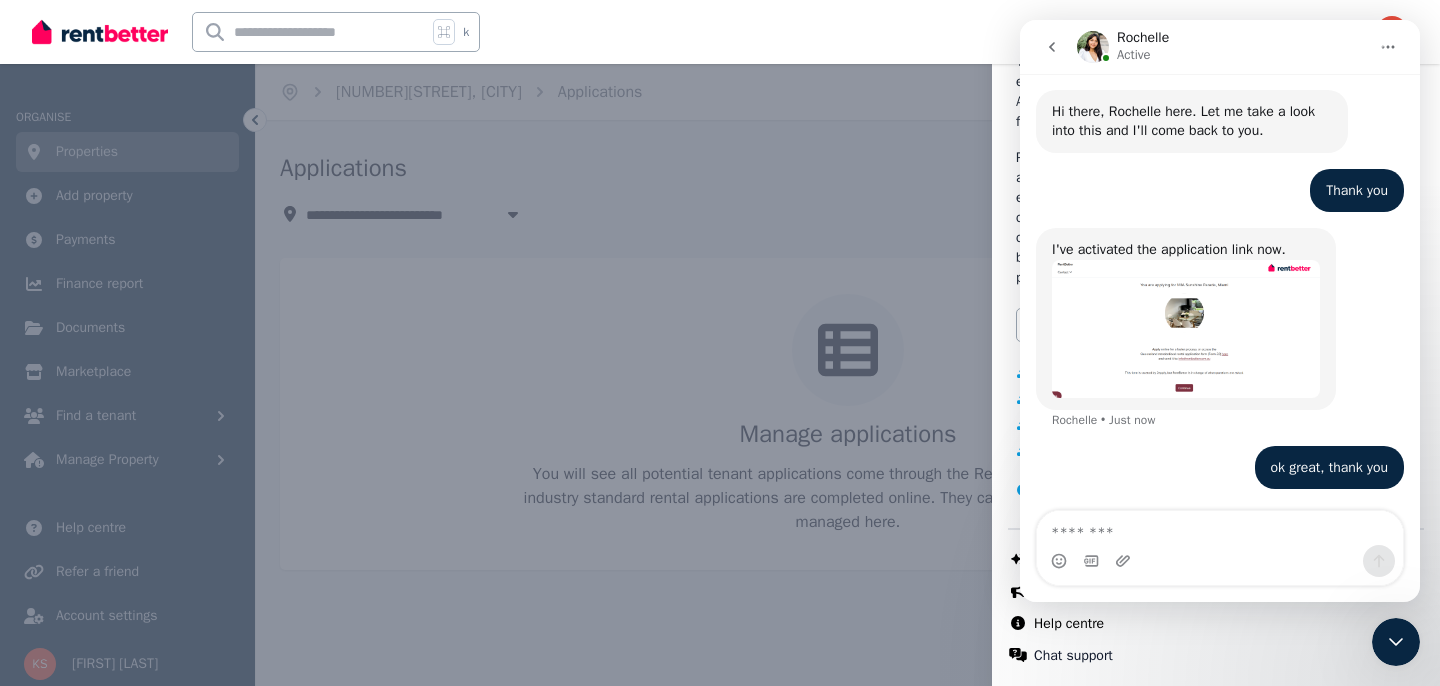 scroll, scrollTop: 0, scrollLeft: 0, axis: both 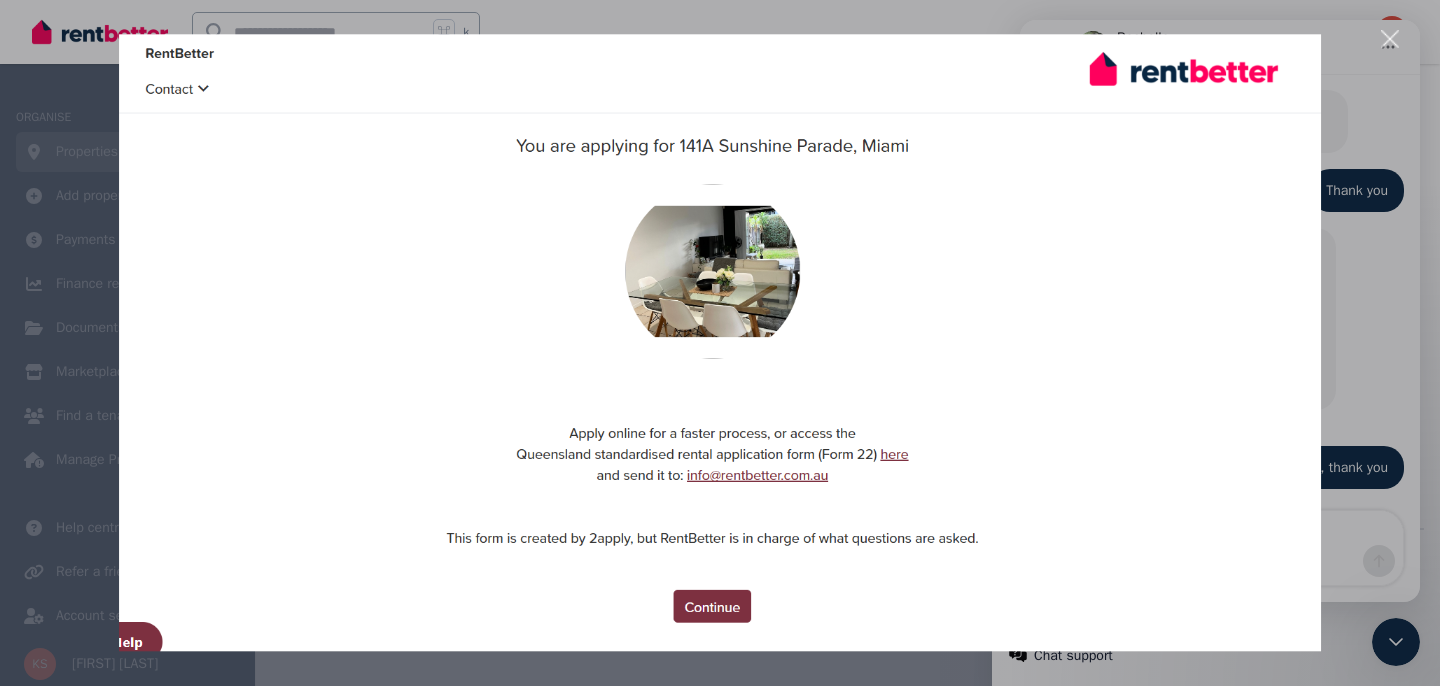 click at bounding box center (1390, 39) 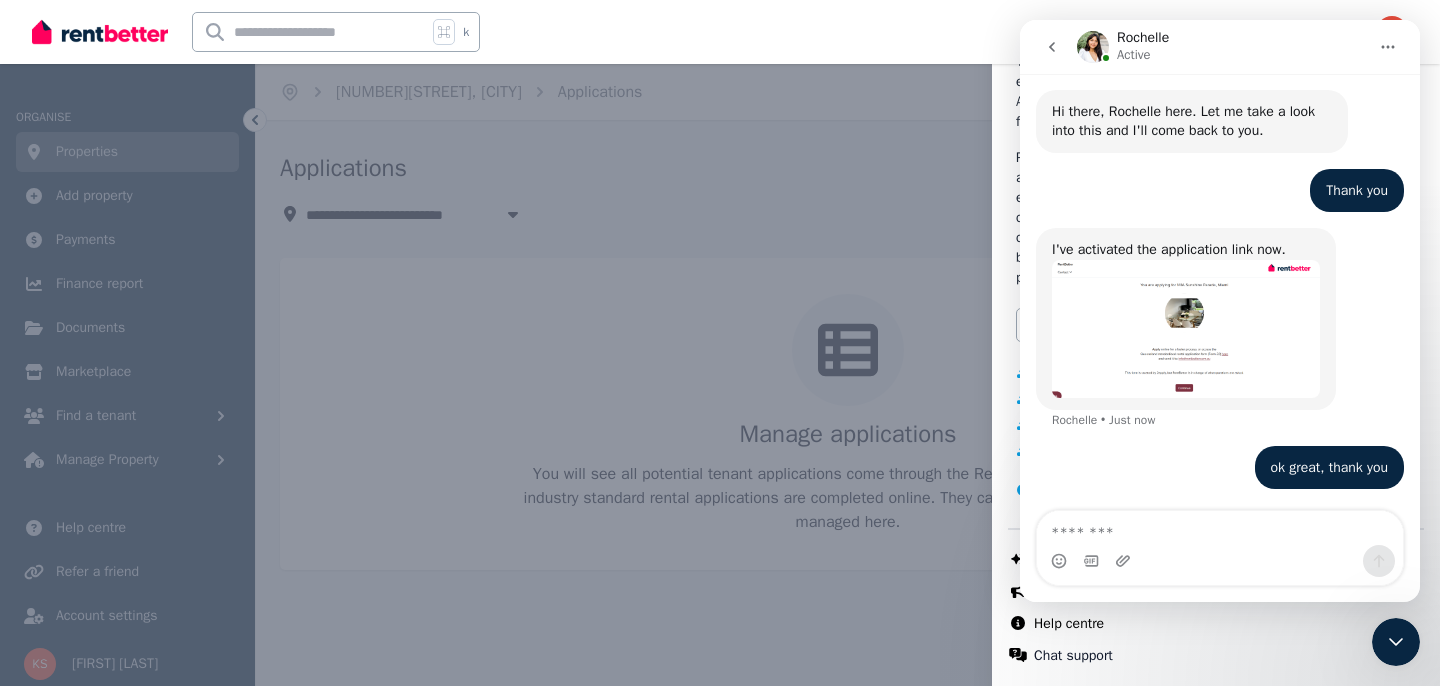 click on "Help Close panel     About applications Applications can be submitted electronically by clicking and following the apply link for your ads on Domain.com.au or Rent.com.au. The apply link will appear in the ad description. Prospective tenants will be able complete the online application using 2Apply. You’ll receive an instant alert to your email when an application comes through for your property. You can proceed with your preferred applicant by running a tenant check, and accepting and creating a lease agreement from the buttons next to the applicant. You can also take a look a the preview of how applications work. Note: On RealEstate.com.au the prospective tenant will need to press the enquiry button and they will be emailed the application link directly. You can also share the application link directly with your enquirers by clicking the 'Share application link' button. Alternatively, you may like to provide a pdf copy of an application form is also available and can be downloaded below. Download QLD PDF" at bounding box center [720, 343] 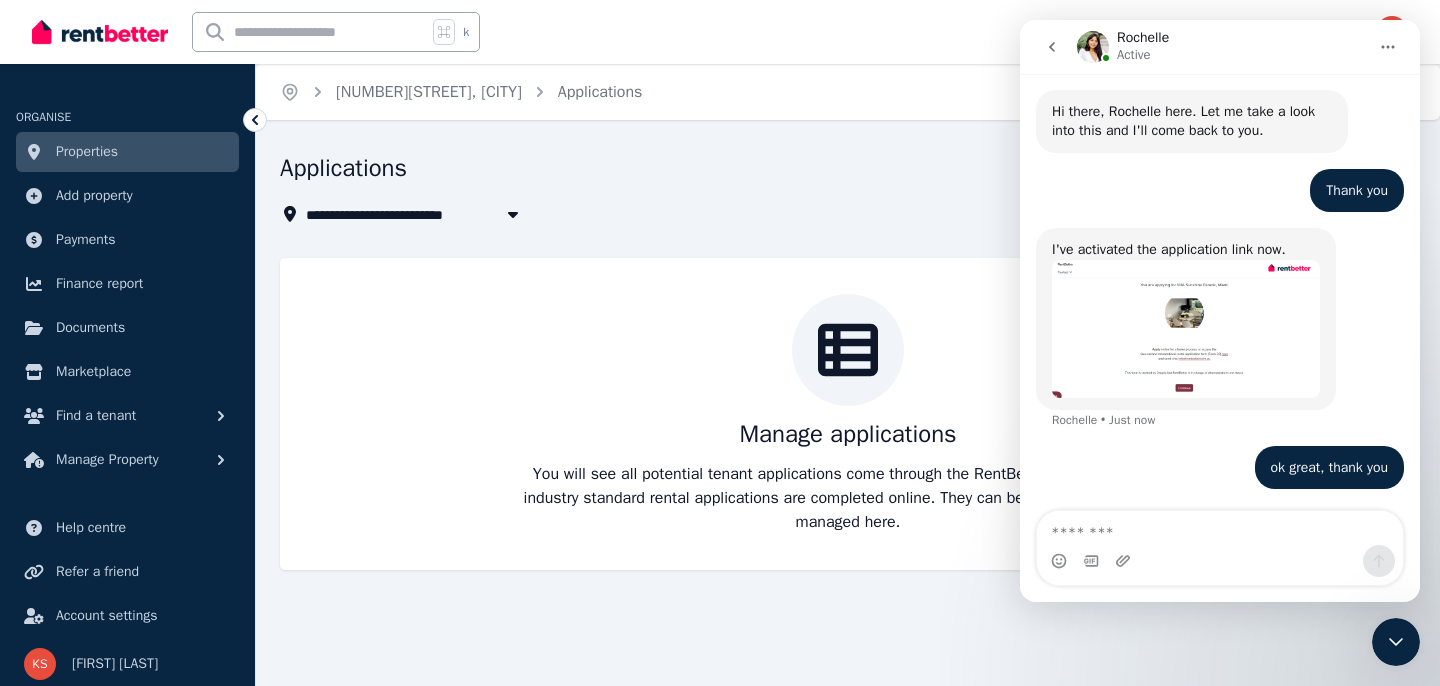 click 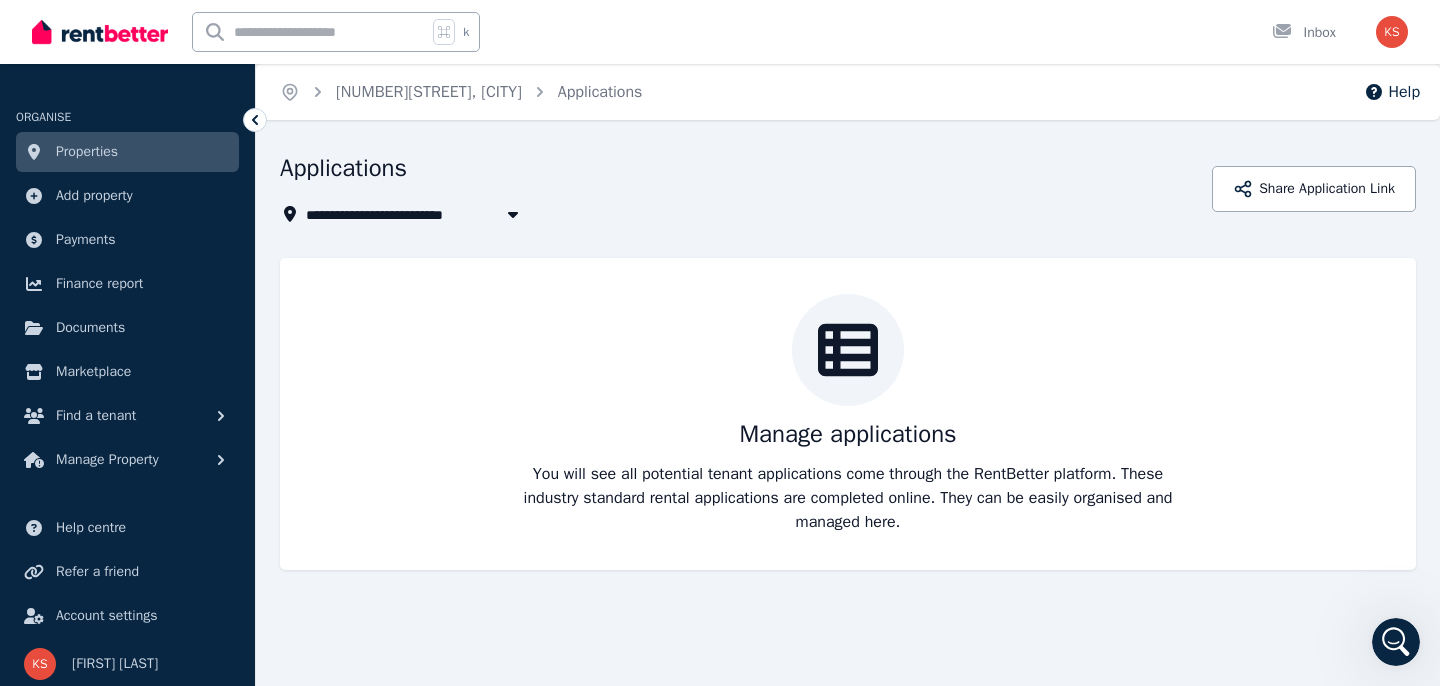 scroll, scrollTop: 0, scrollLeft: 0, axis: both 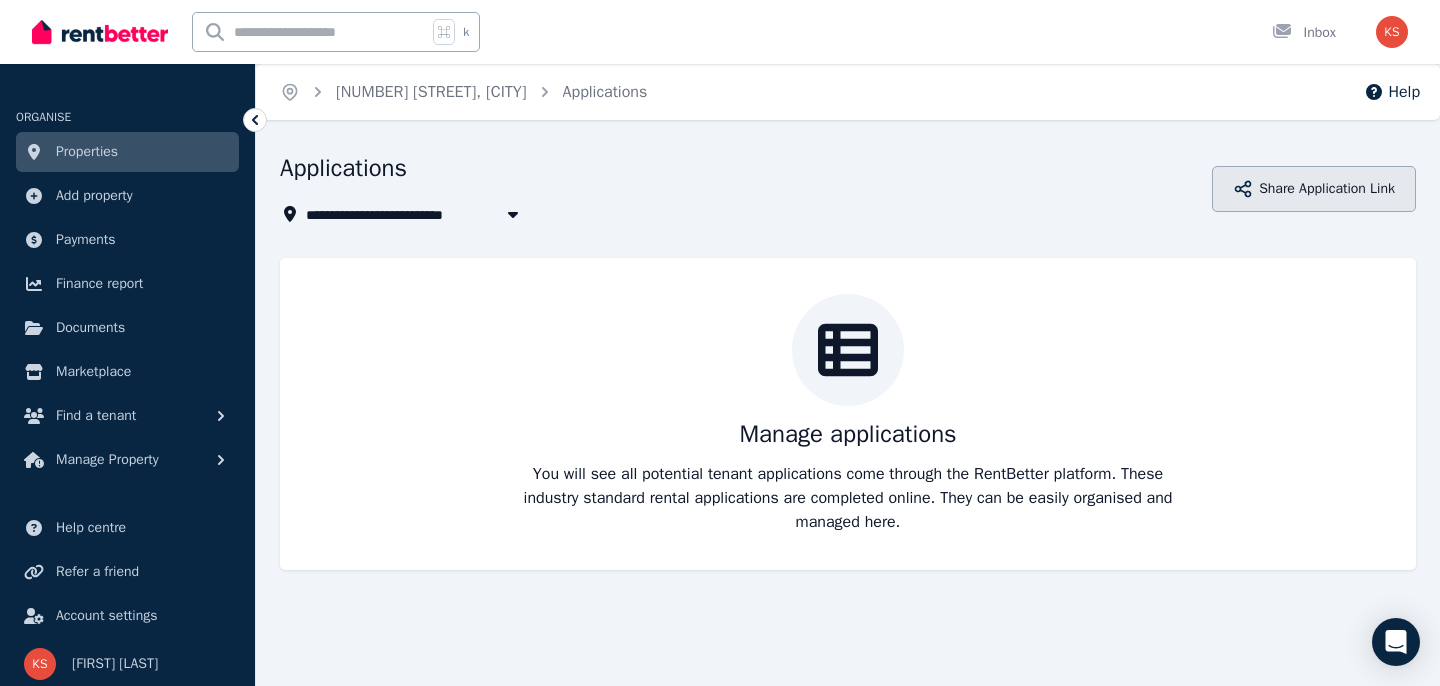 click on "Share Application Link" at bounding box center (1314, 189) 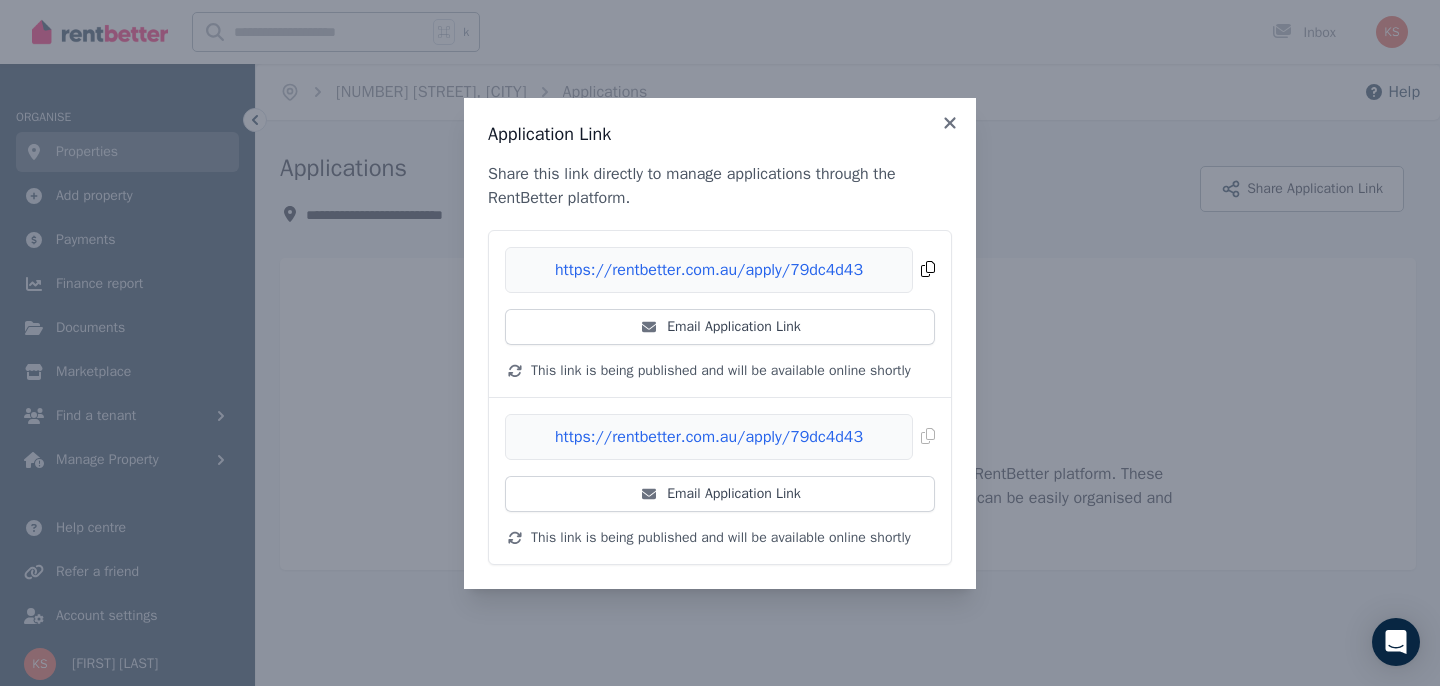 click on "Copied!" at bounding box center (720, 270) 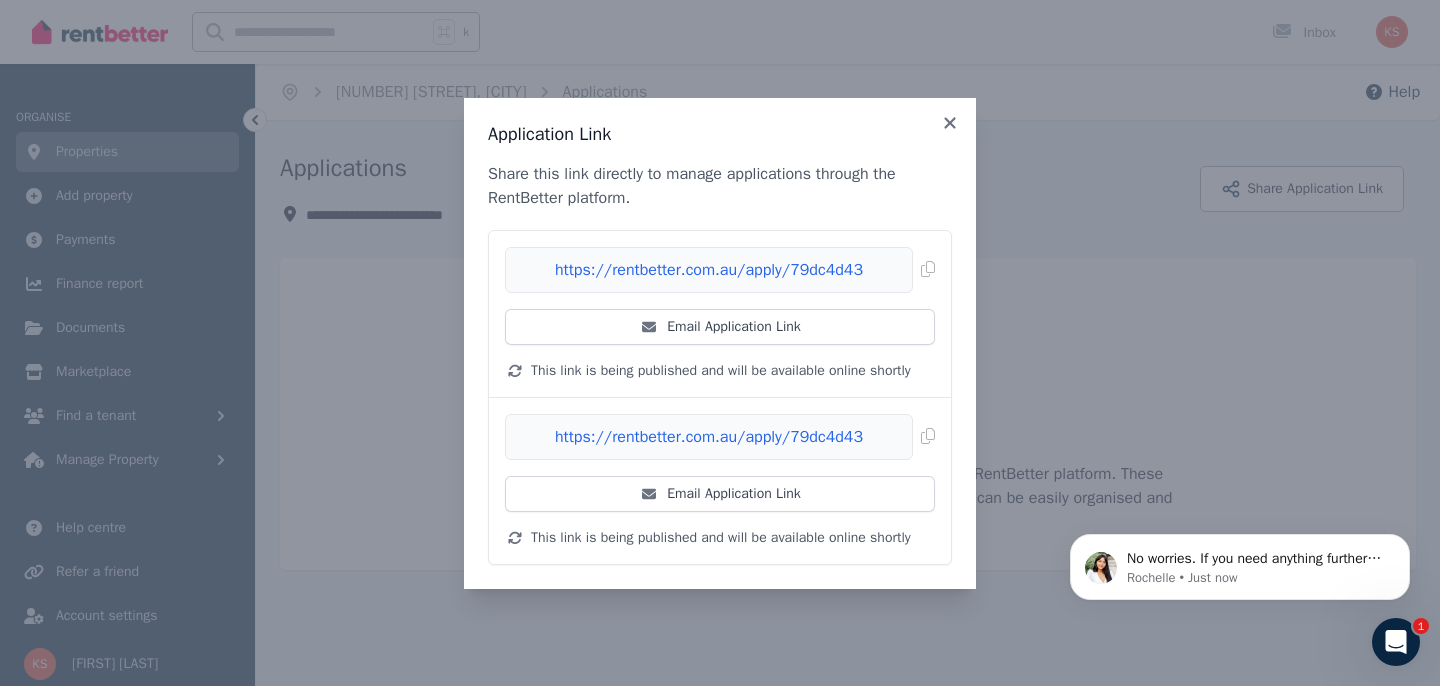 scroll, scrollTop: 0, scrollLeft: 0, axis: both 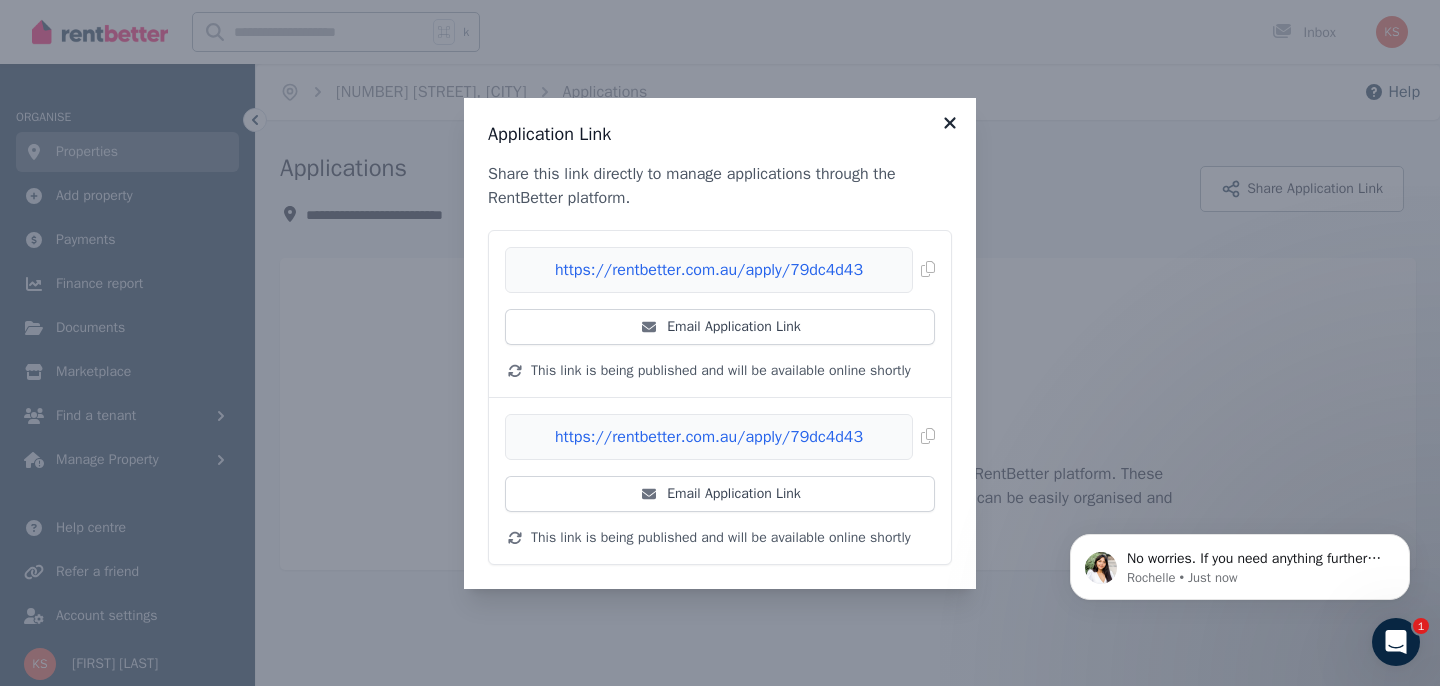 click 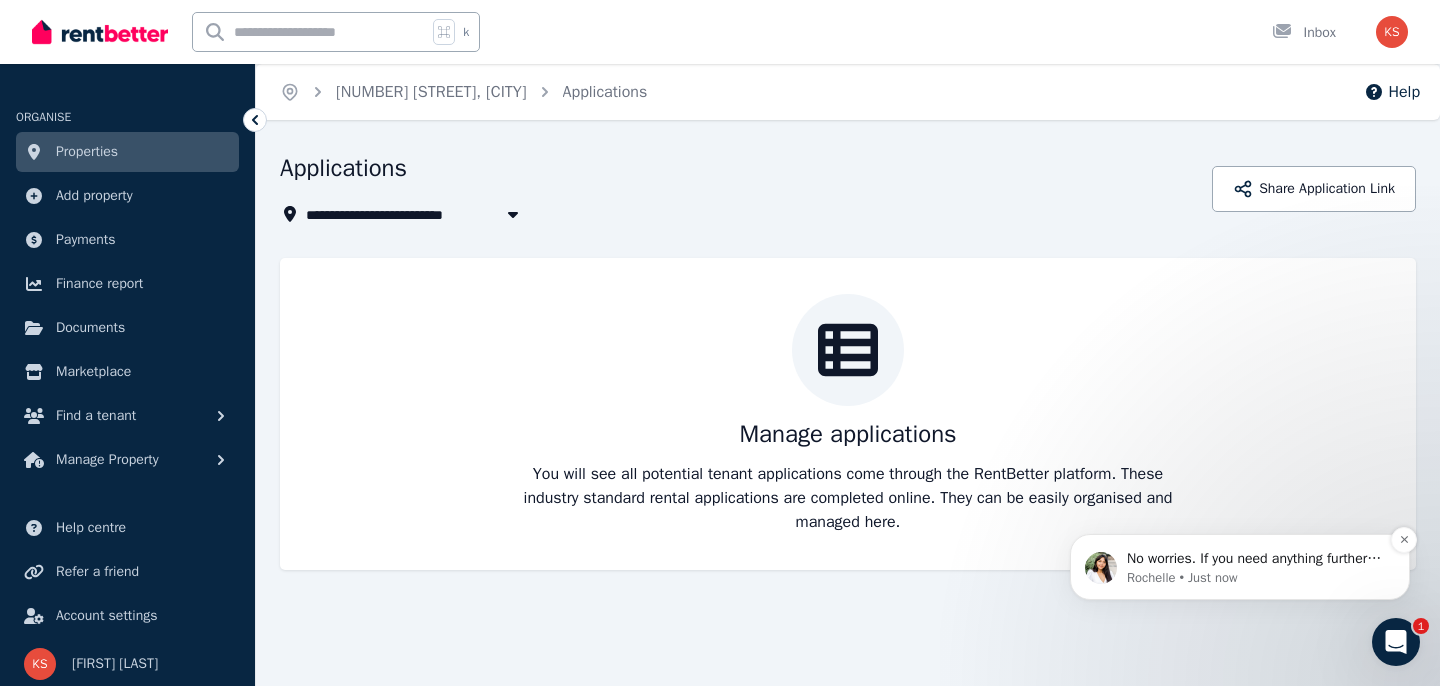 click on "No worries. If you need anything further, just reach back out.🙂" at bounding box center (1256, 559) 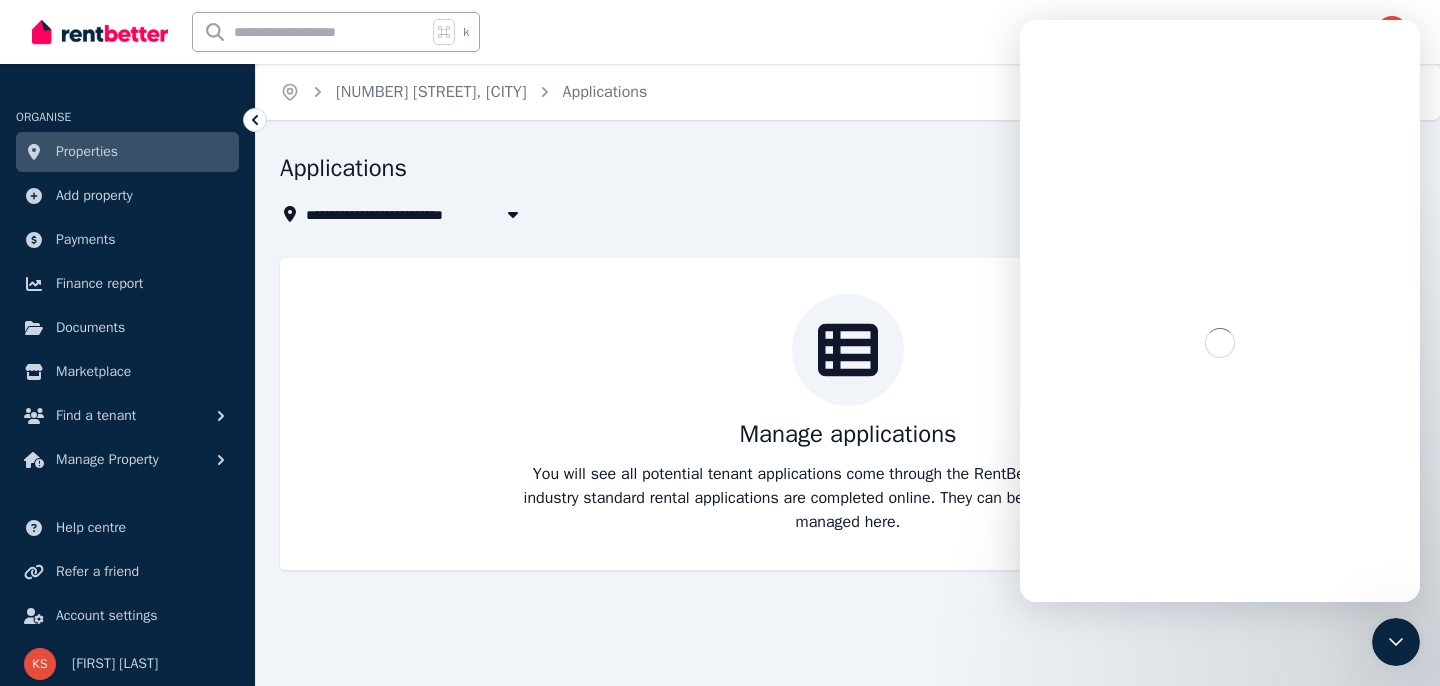 scroll, scrollTop: 0, scrollLeft: 0, axis: both 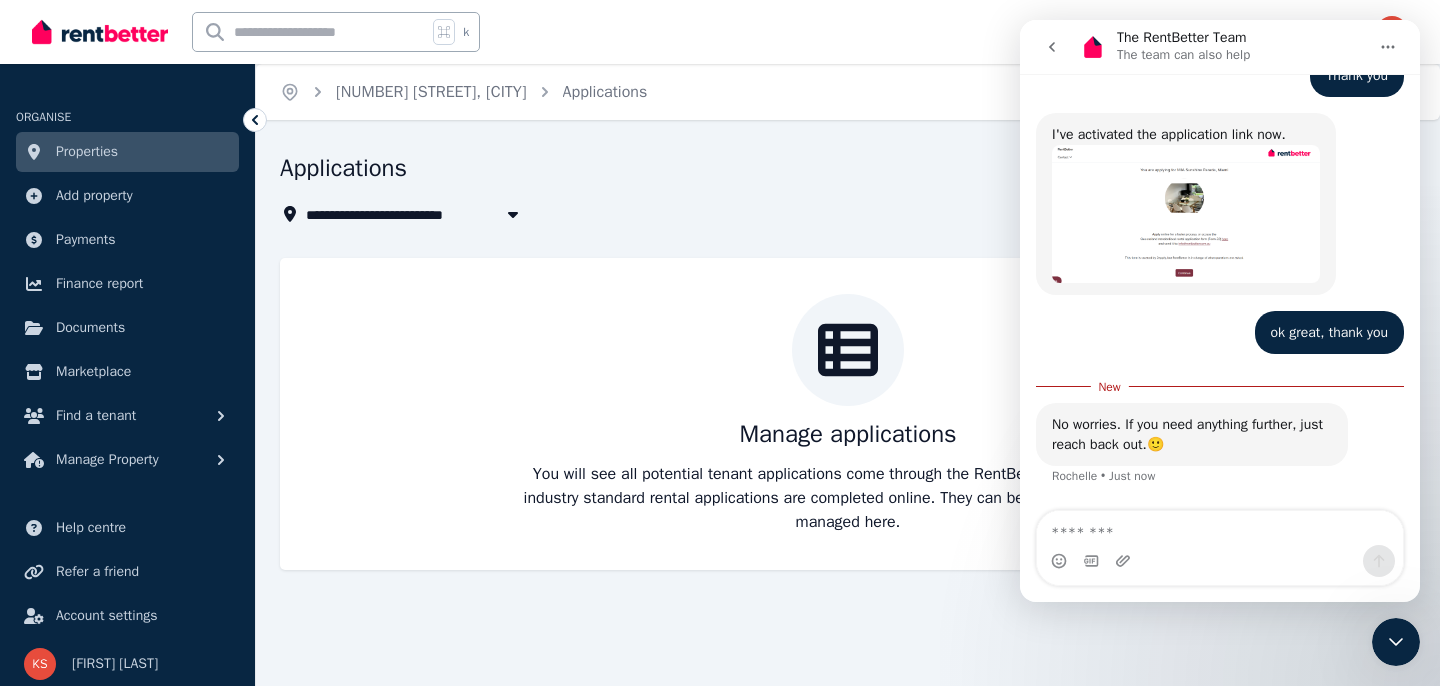 click at bounding box center [1220, 528] 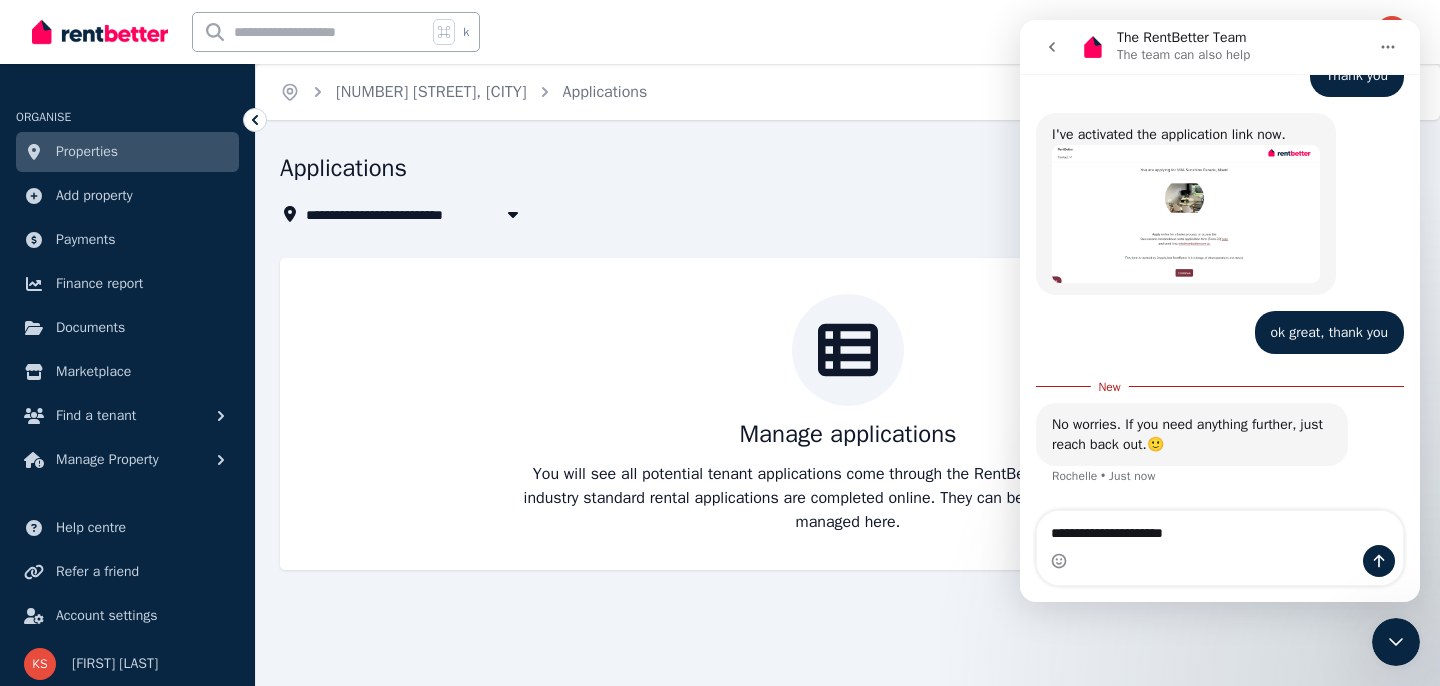 type on "**********" 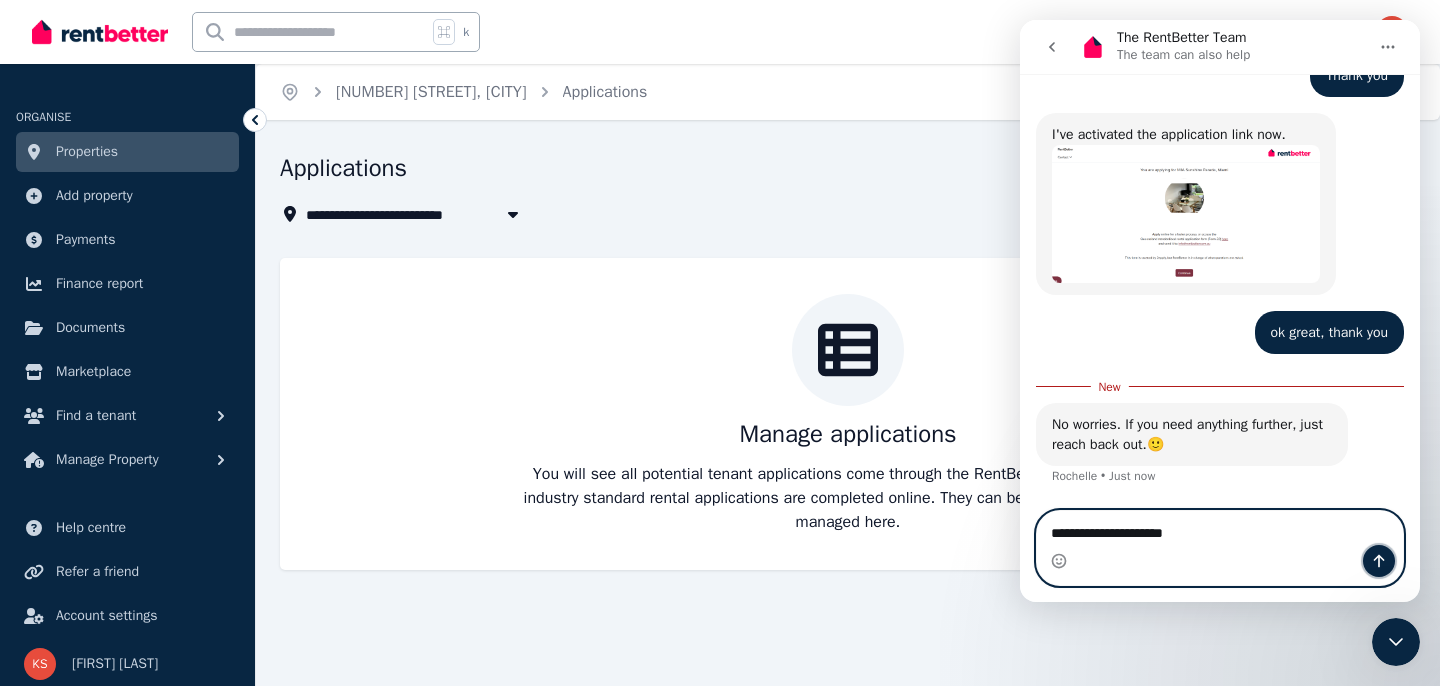 click at bounding box center (1379, 561) 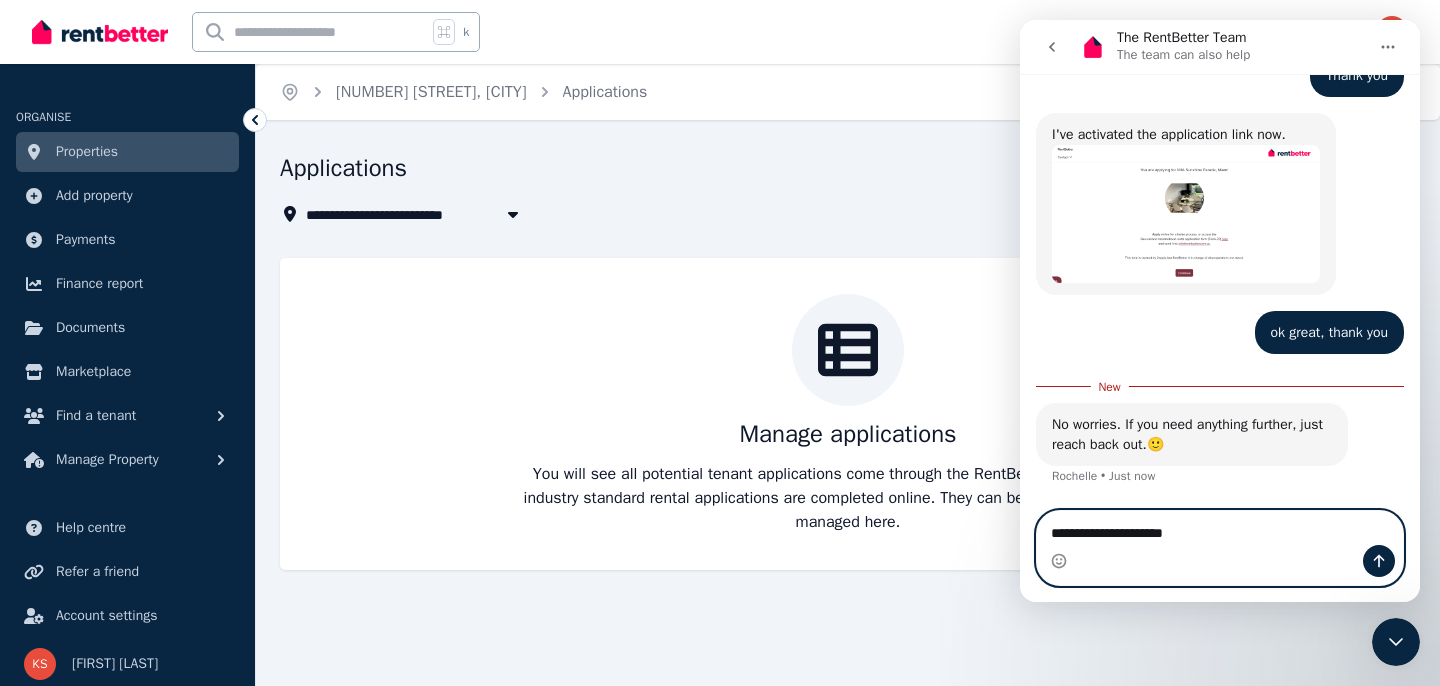 type 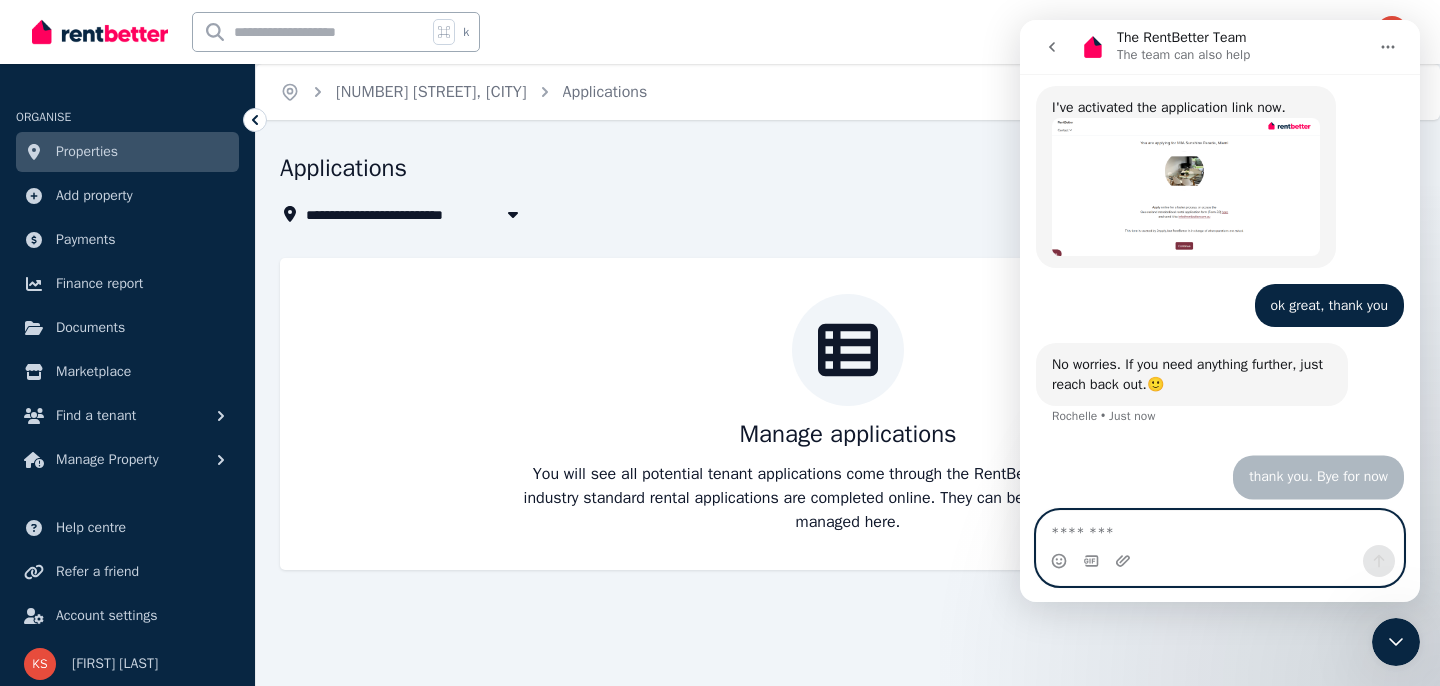 scroll, scrollTop: 1903, scrollLeft: 0, axis: vertical 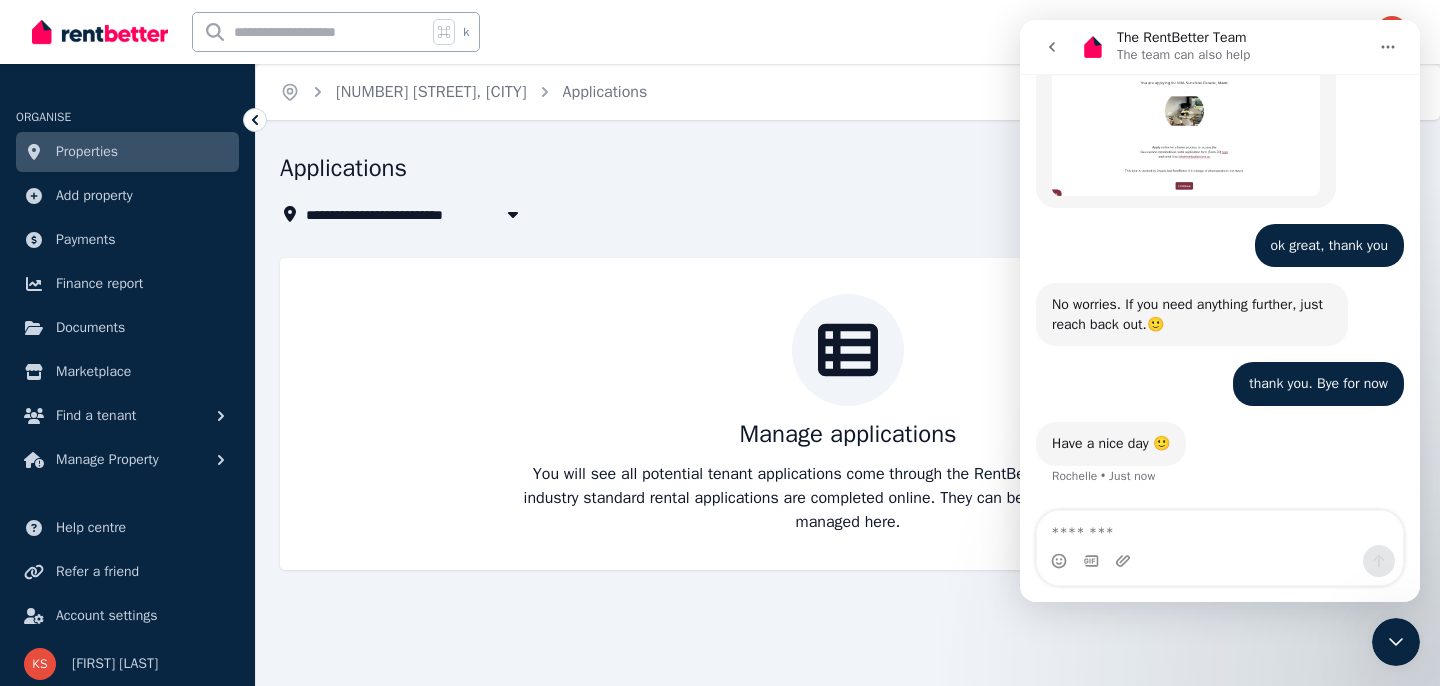 drag, startPoint x: 1380, startPoint y: 630, endPoint x: 1378, endPoint y: 649, distance: 19.104973 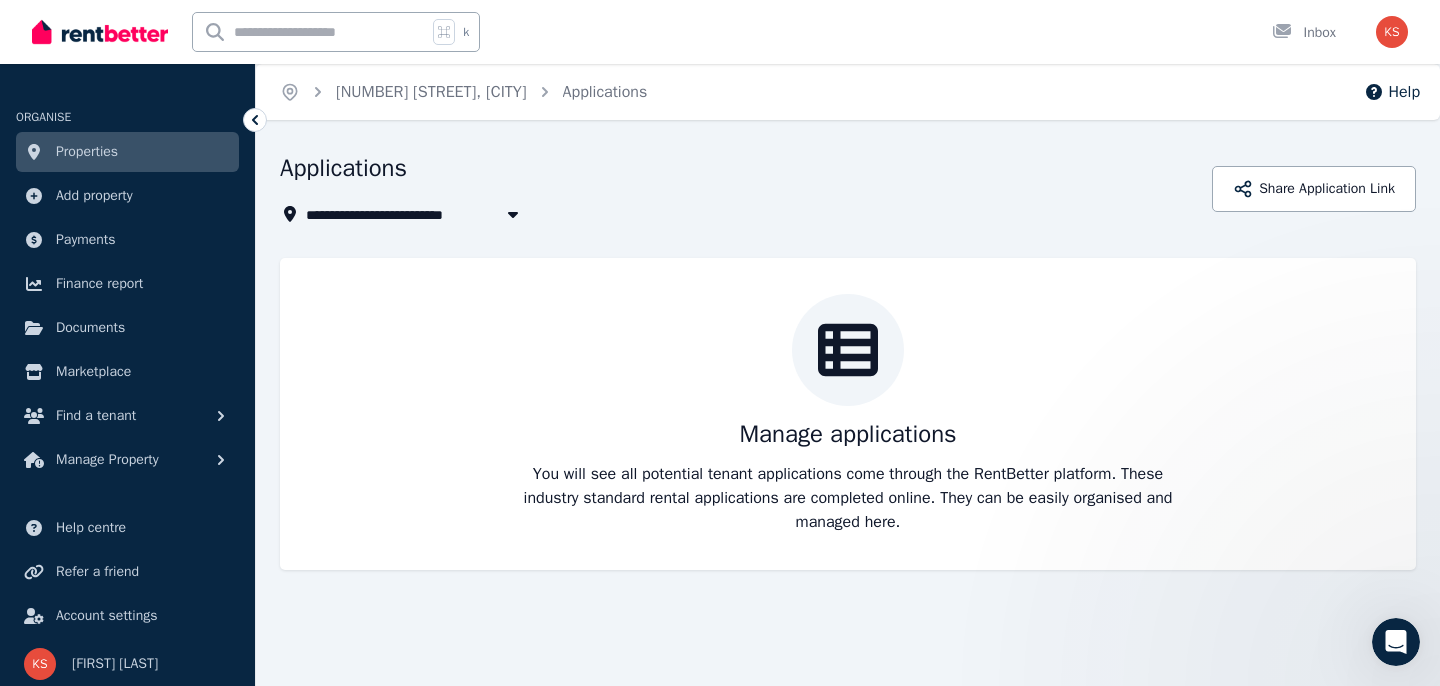 scroll, scrollTop: 0, scrollLeft: 0, axis: both 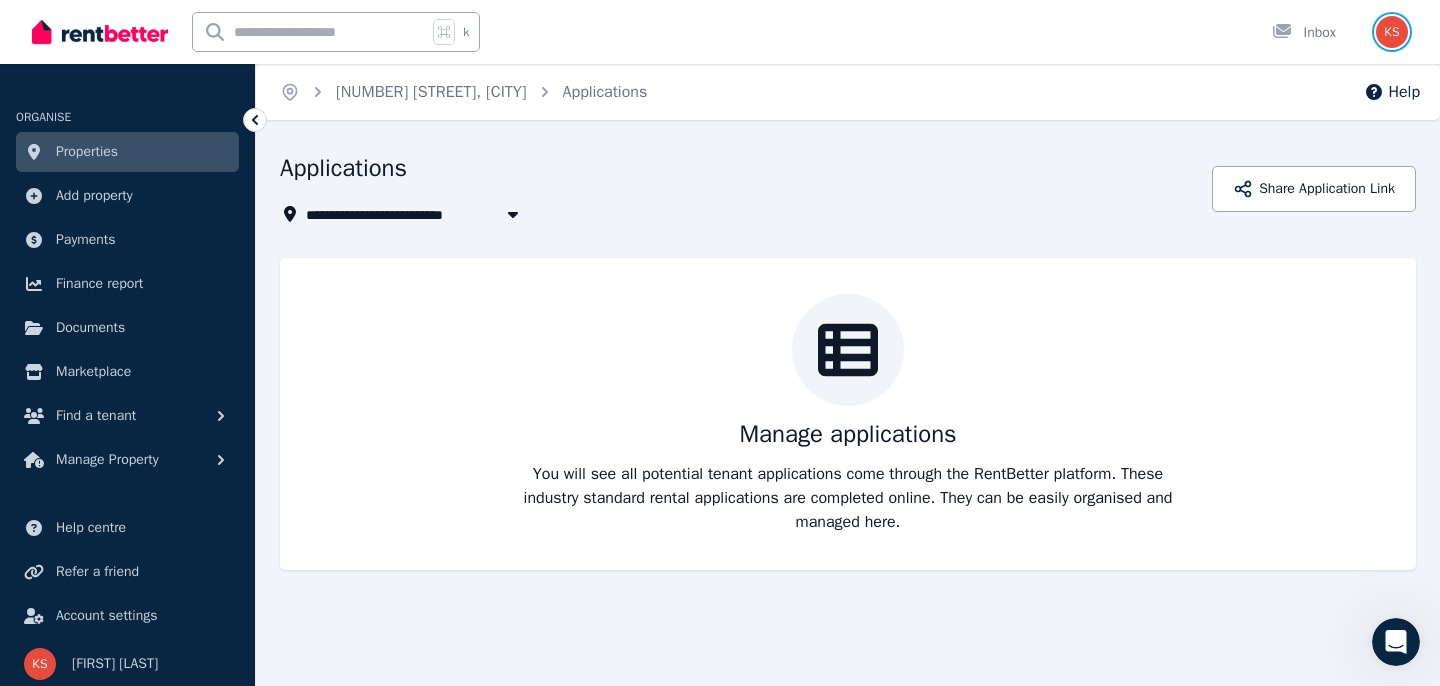 click at bounding box center (1392, 32) 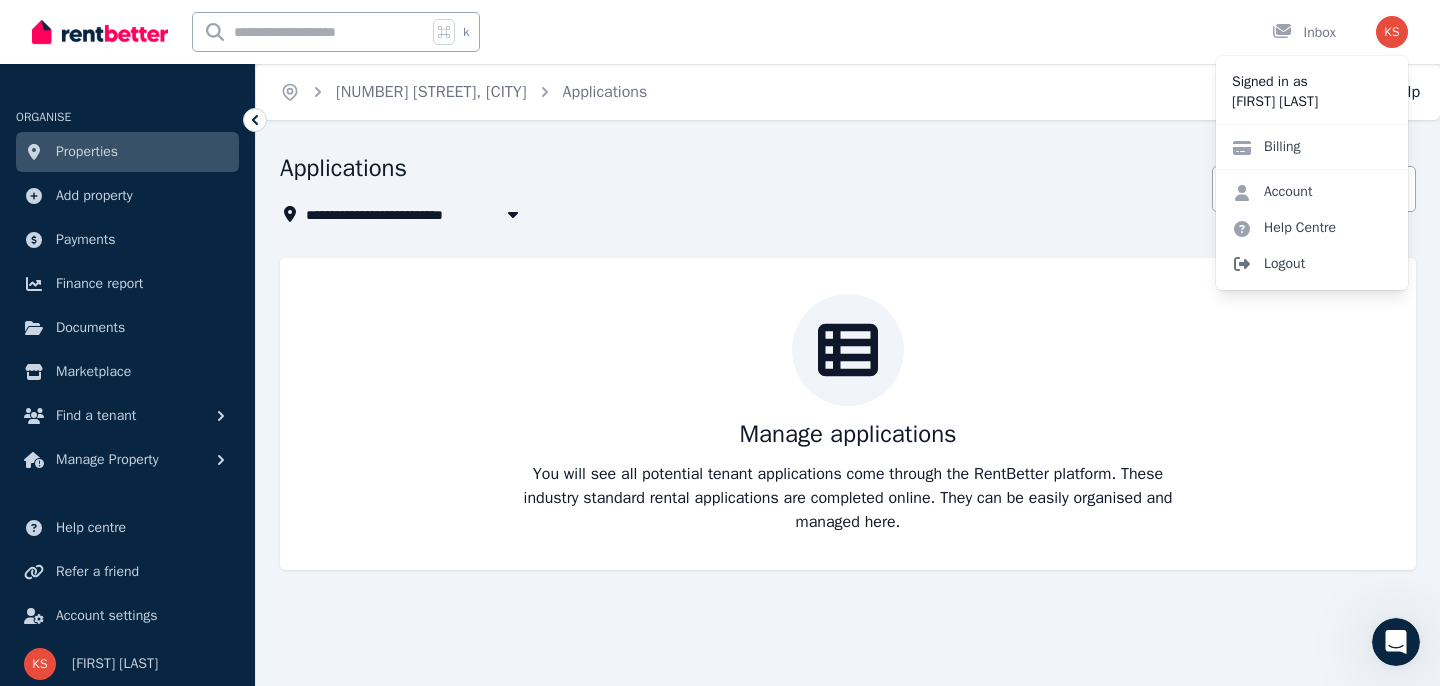 click on "Logout" at bounding box center (1312, 264) 